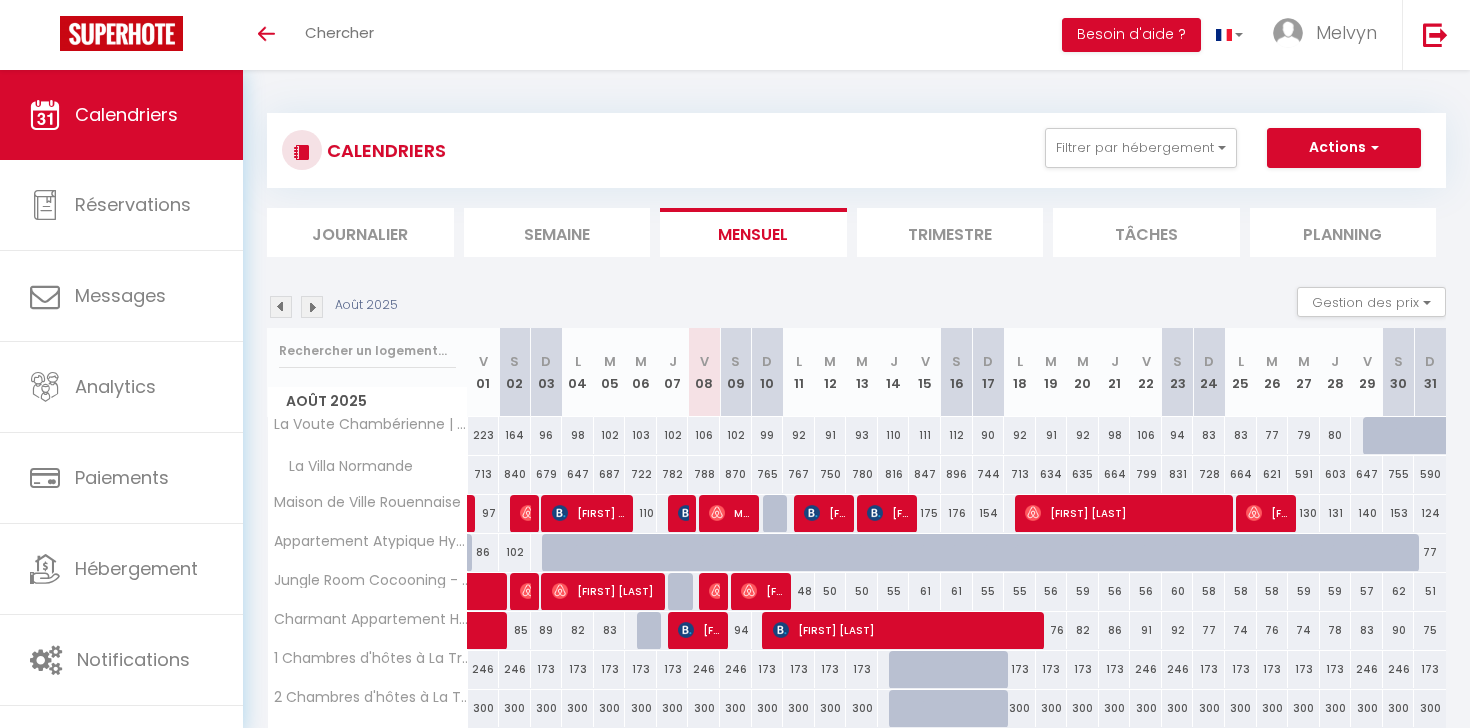 scroll, scrollTop: 0, scrollLeft: 0, axis: both 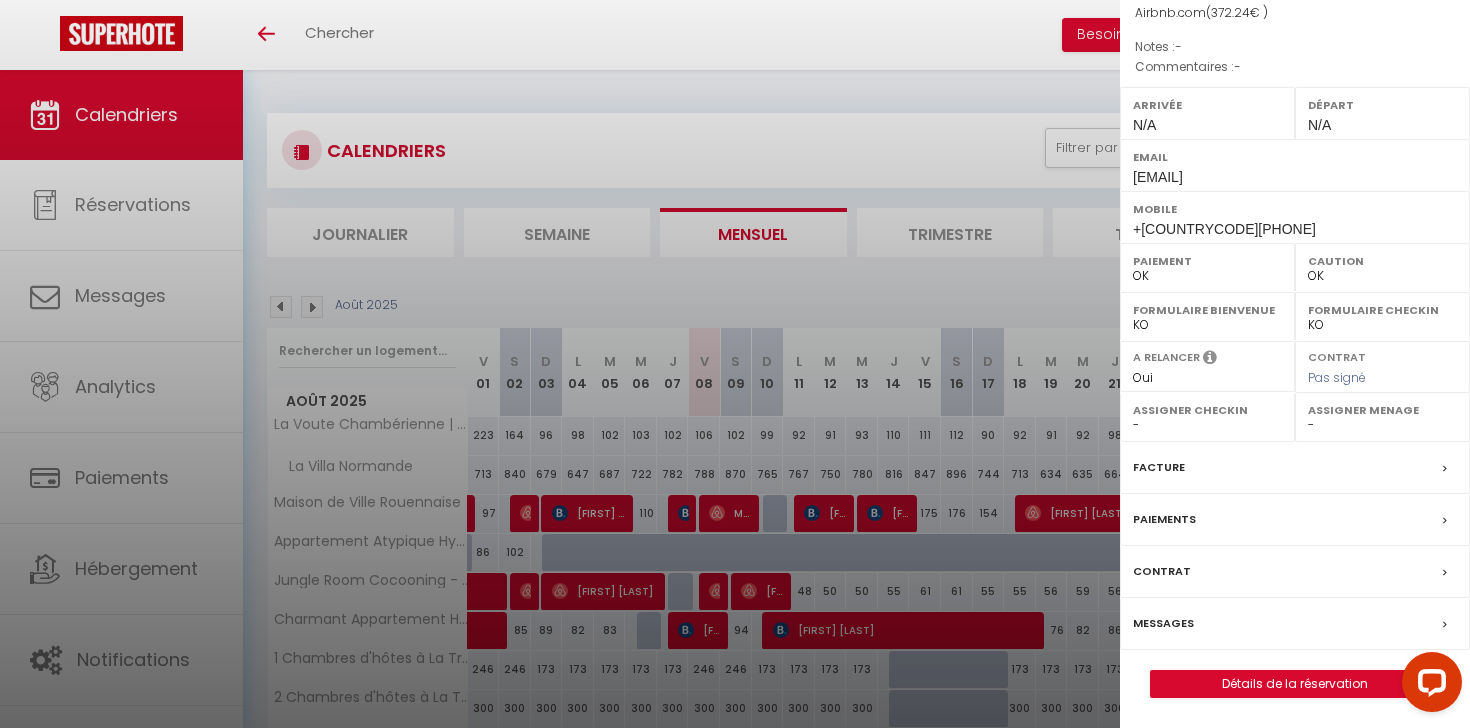 click on "Paiements" at bounding box center (1164, 519) 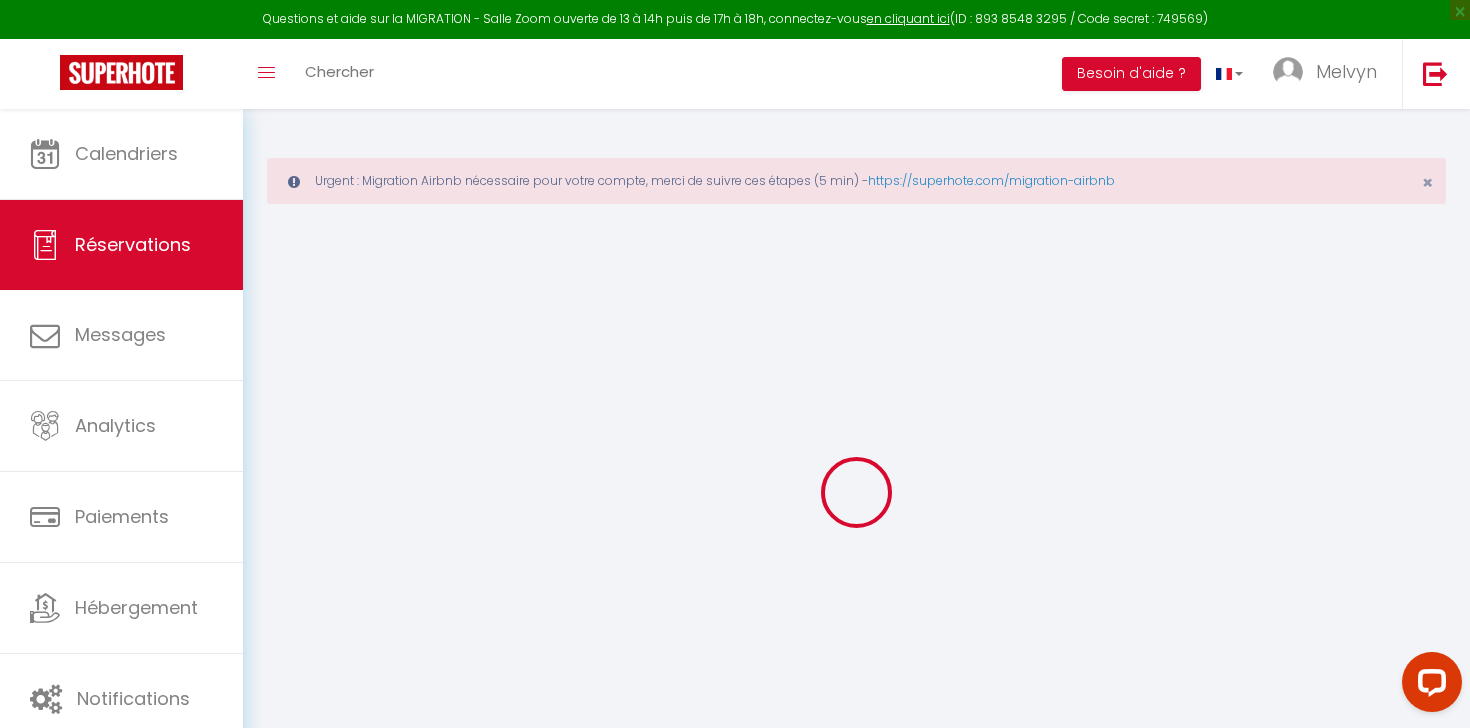 select 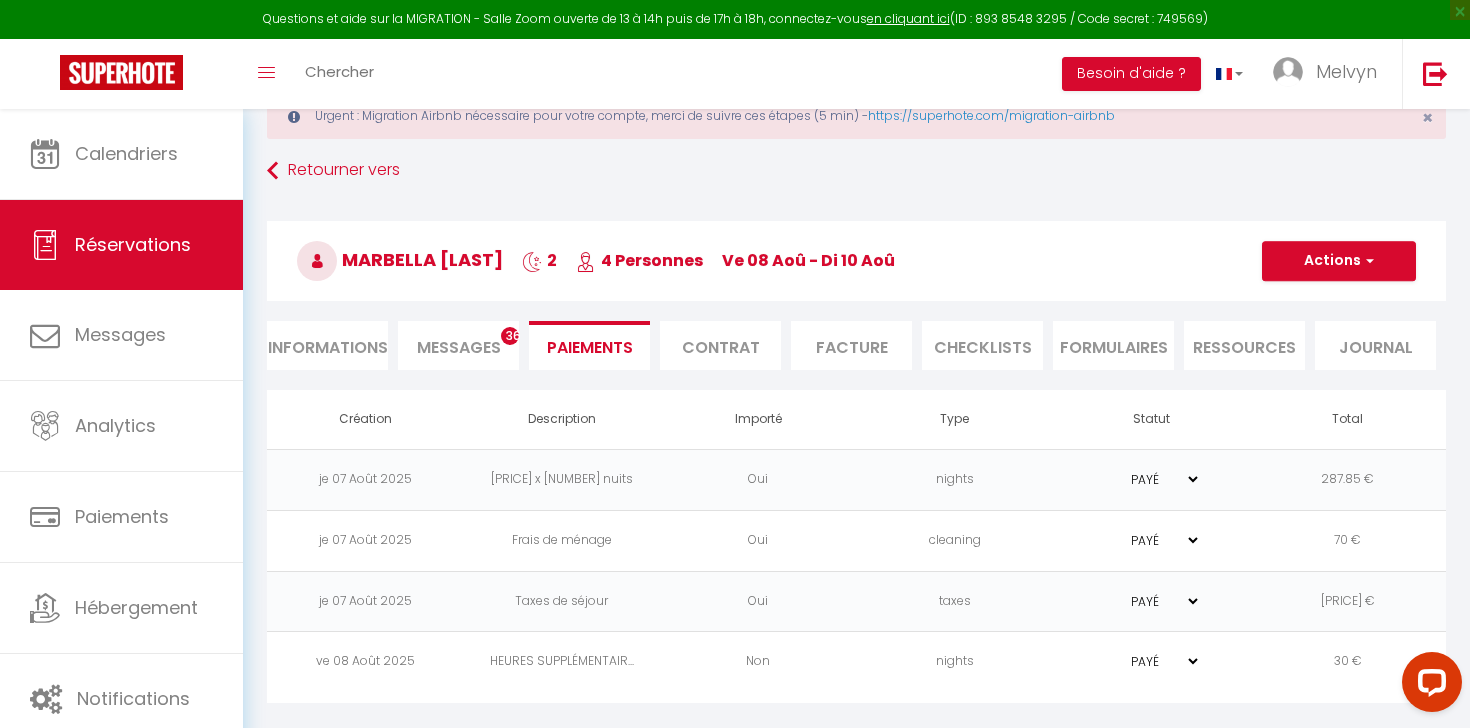 scroll, scrollTop: 70, scrollLeft: 0, axis: vertical 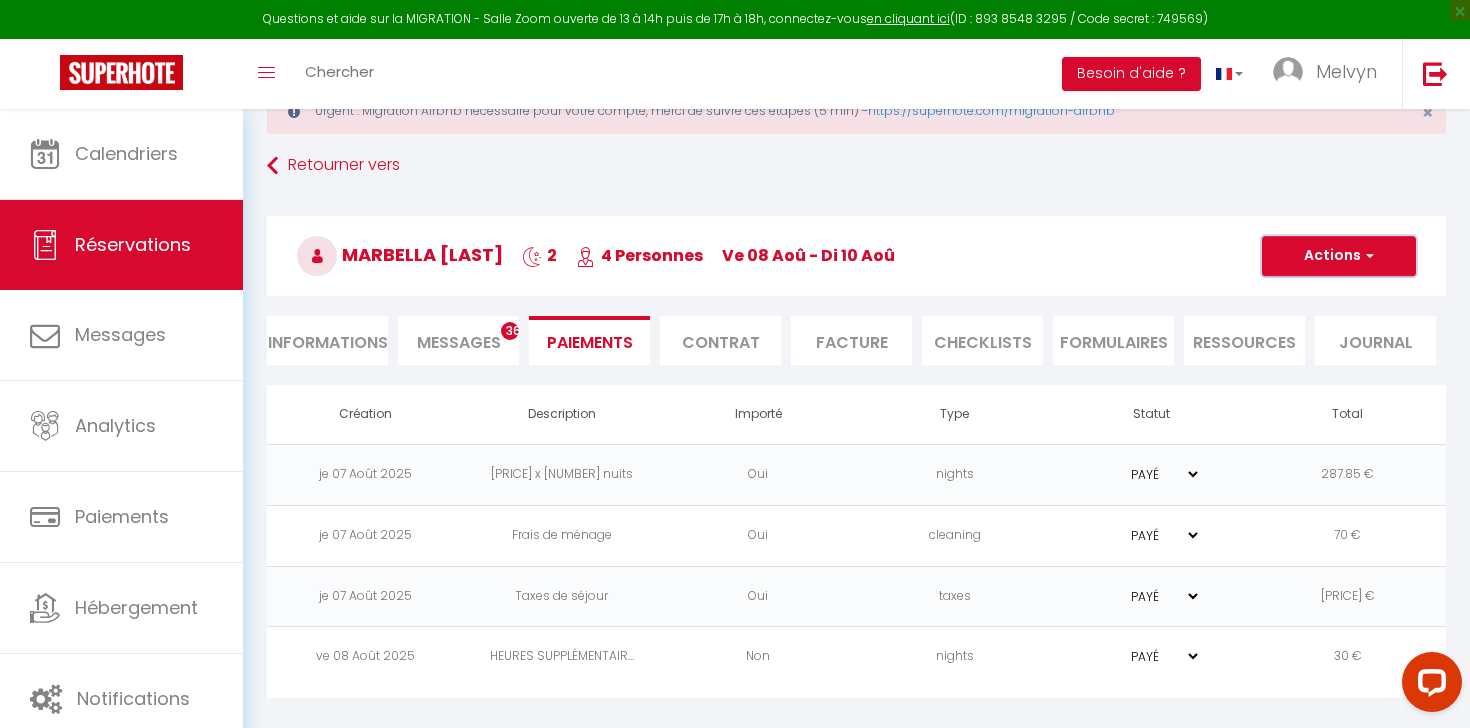 click on "Actions" at bounding box center (1339, 256) 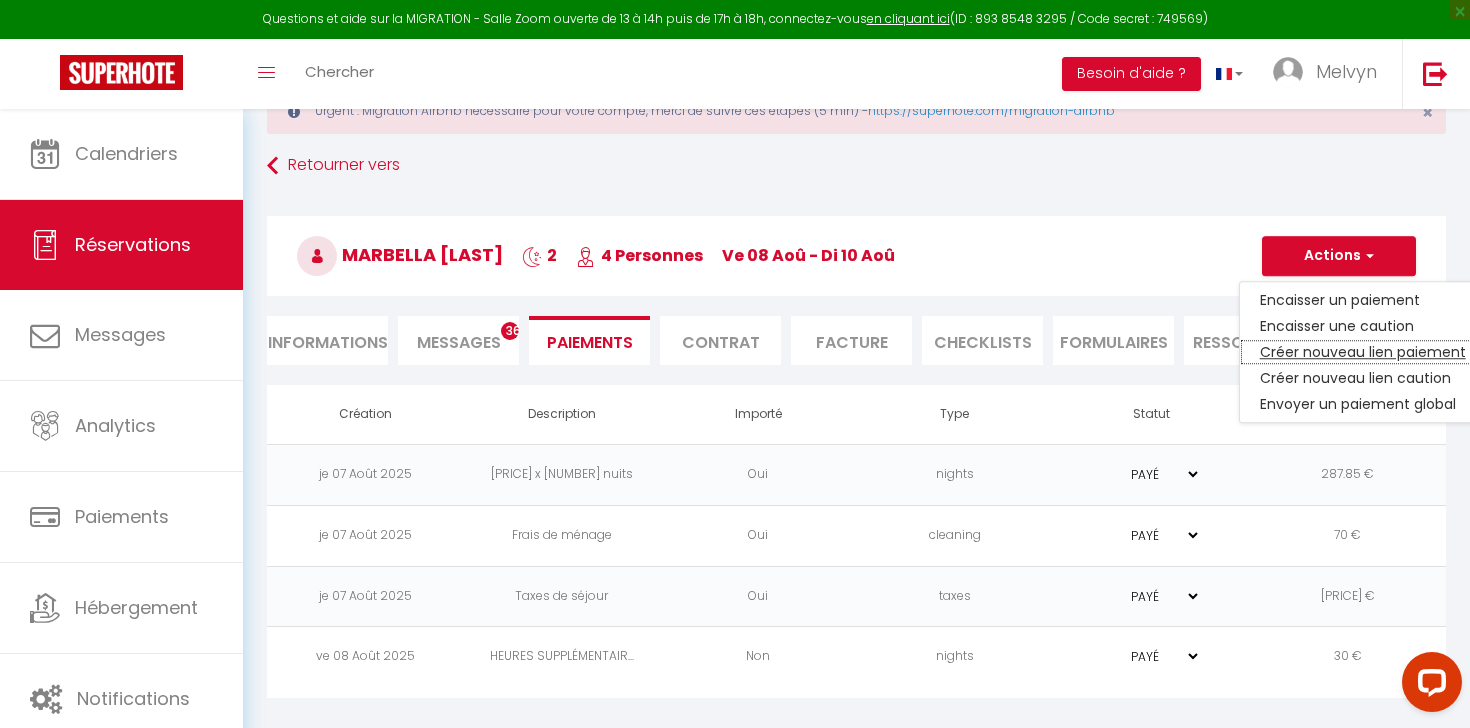 click on "Créer nouveau lien paiement" at bounding box center [1363, 352] 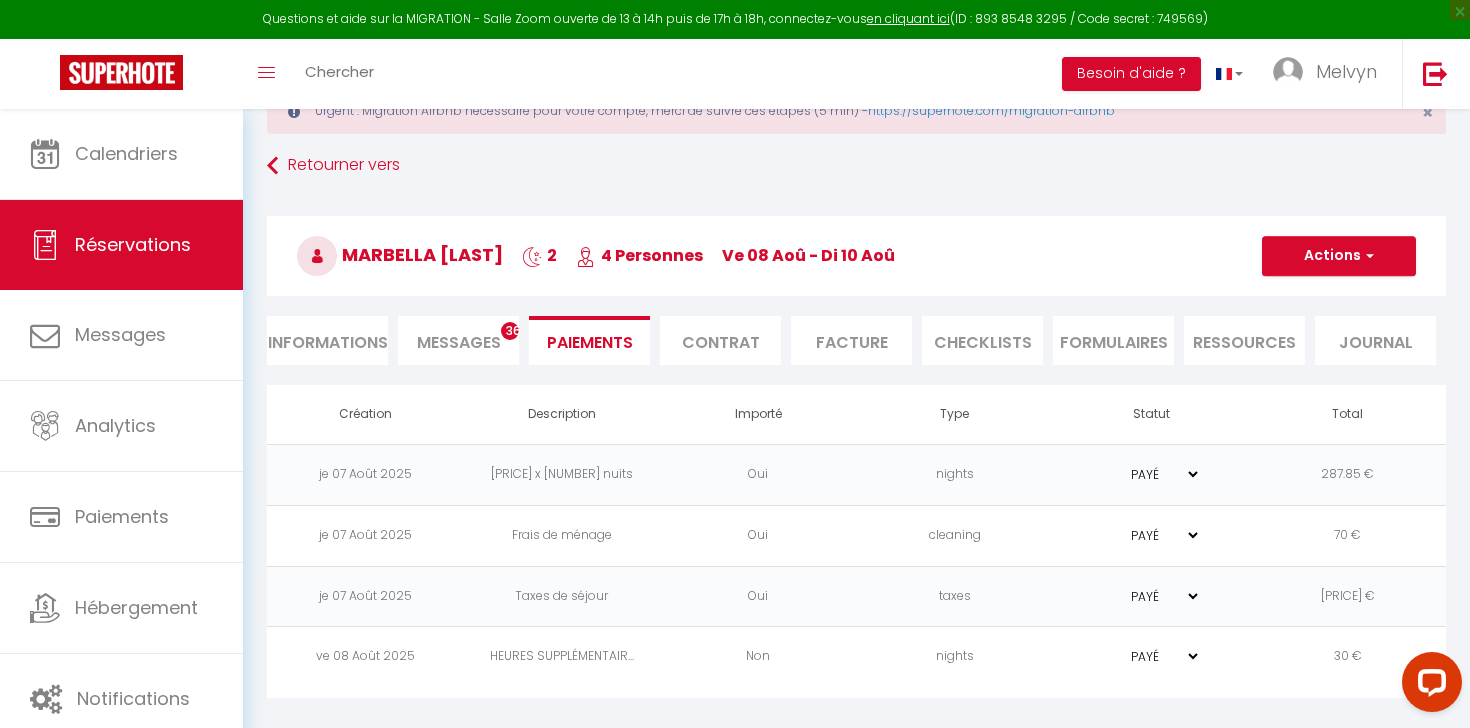 select on "nights" 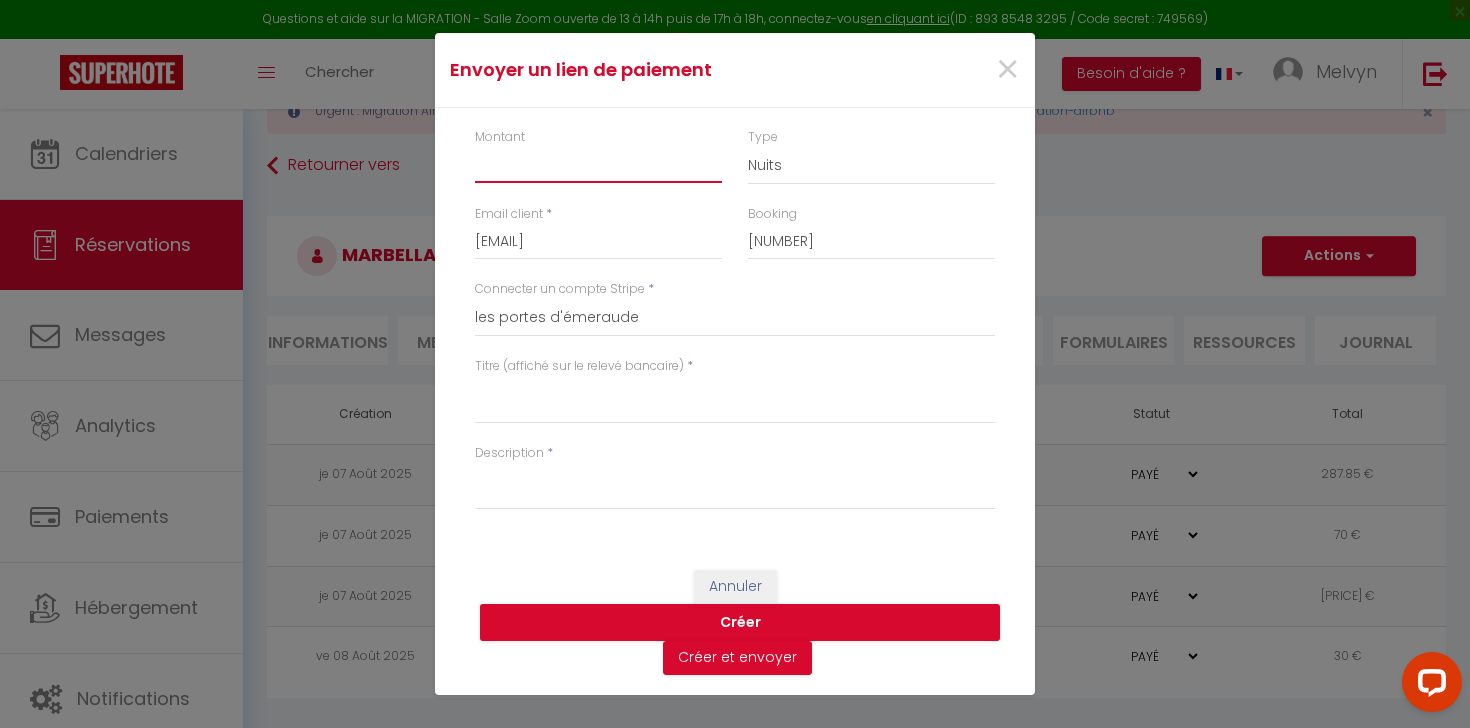 click on "Montant" at bounding box center (598, 165) 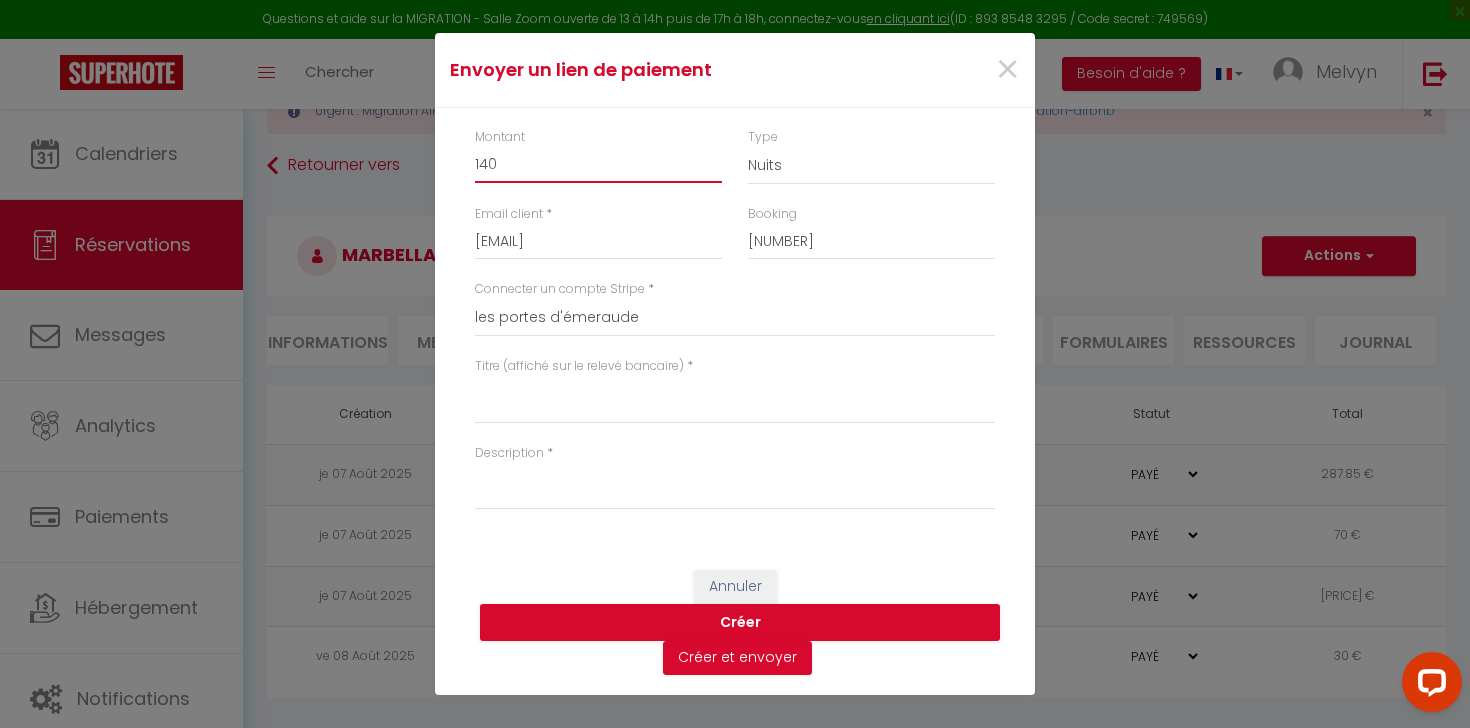 type on "140" 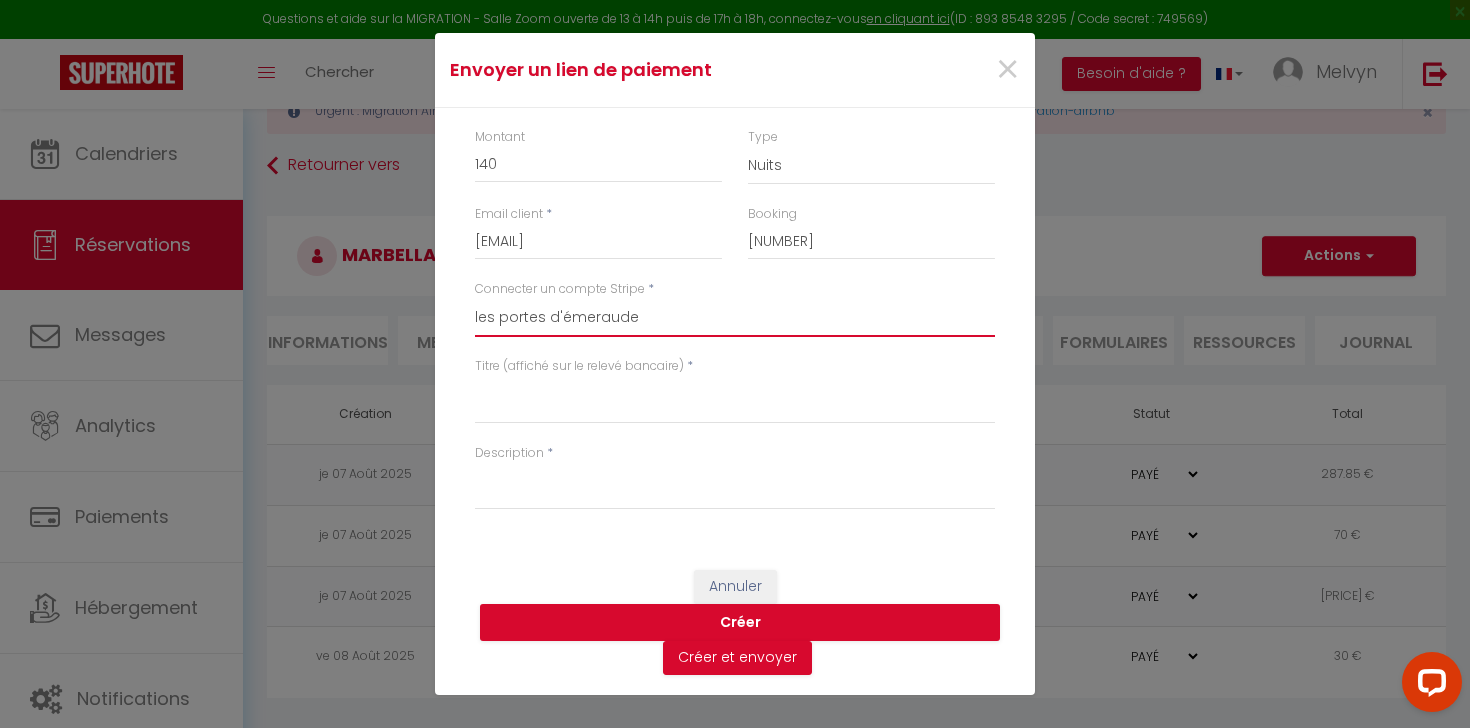 select on "12496" 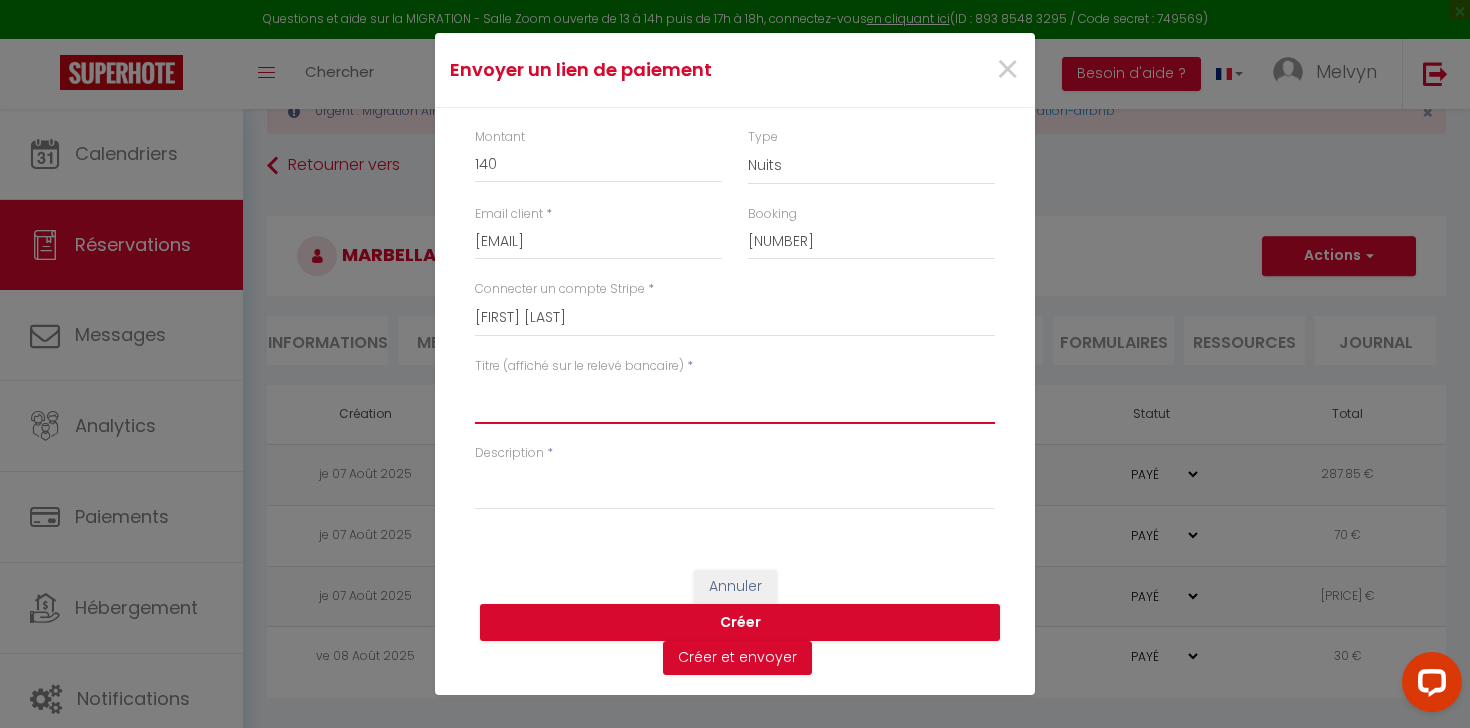 click on "Titre (affiché sur le relevé bancaire)" at bounding box center [735, 400] 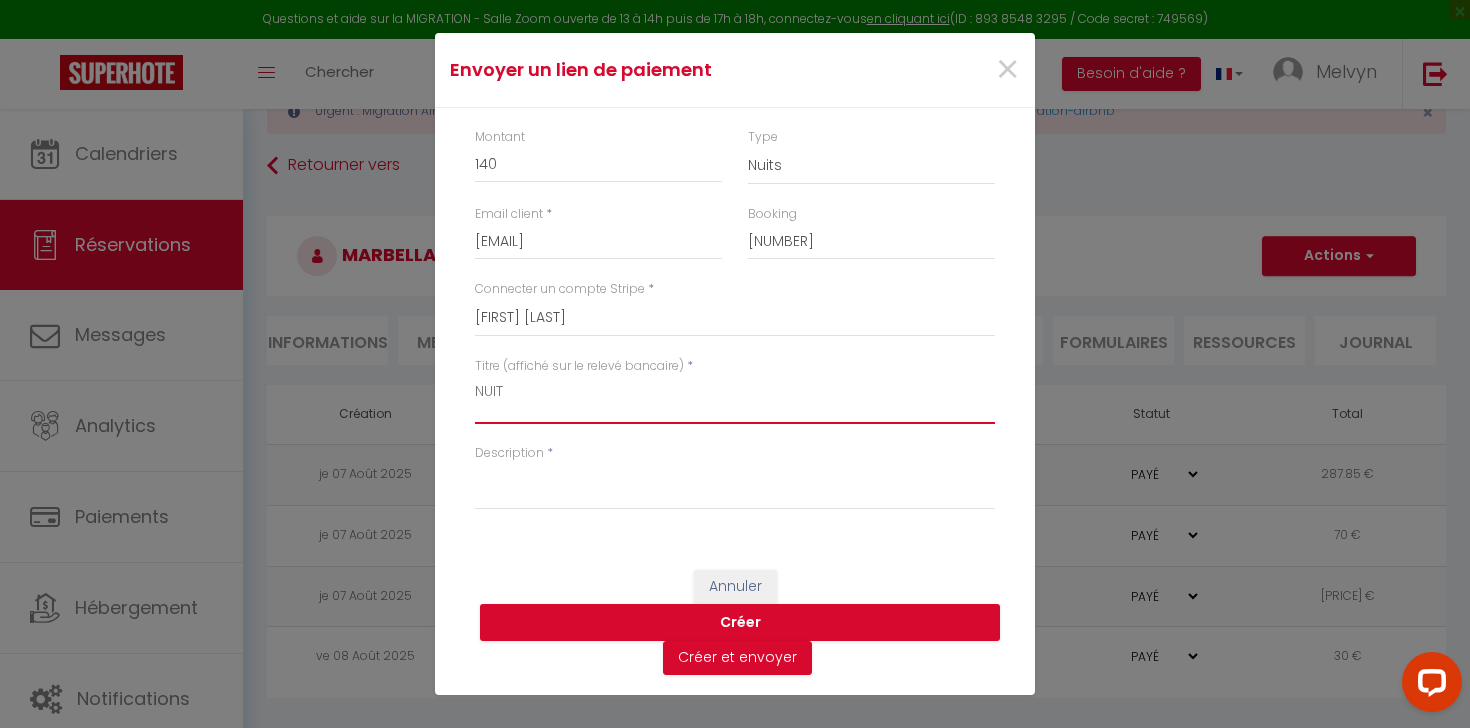 type on "NUIT" 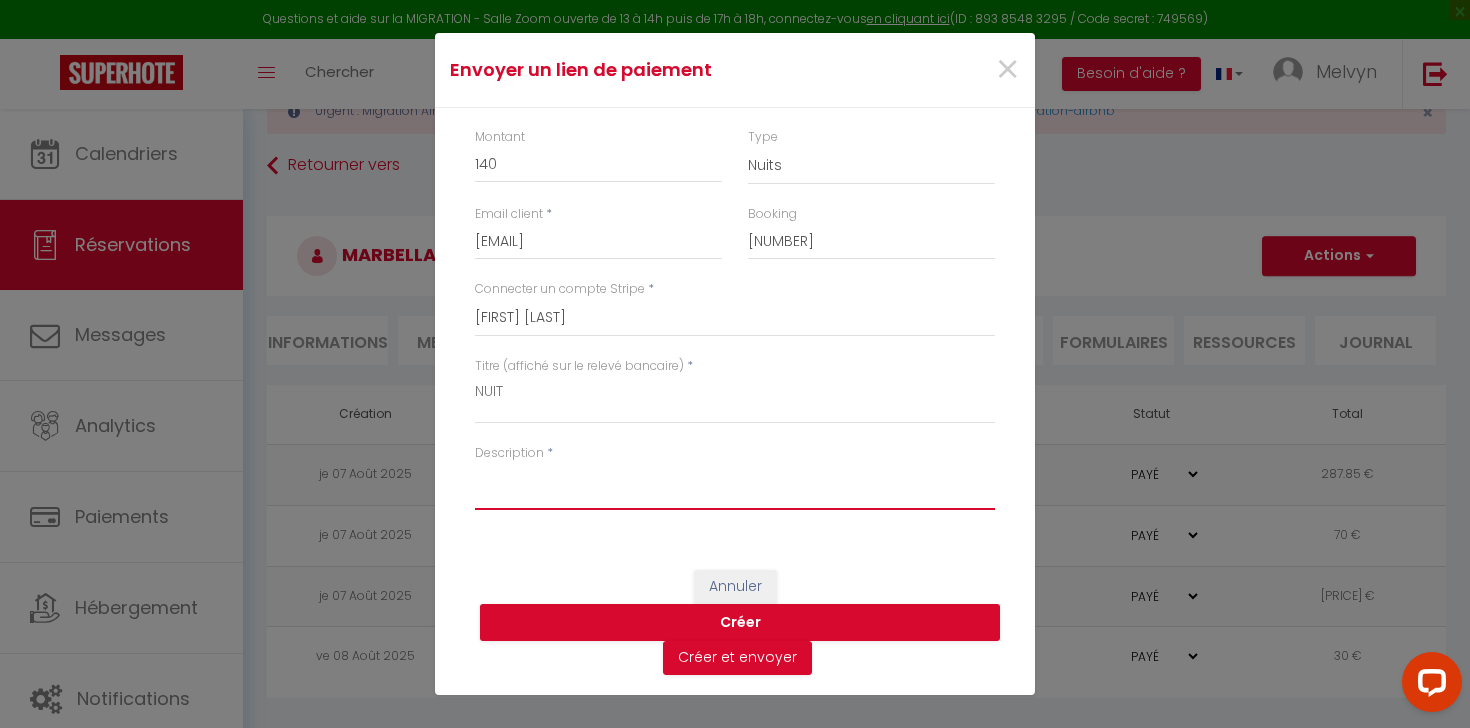 click on "Description" at bounding box center [735, 486] 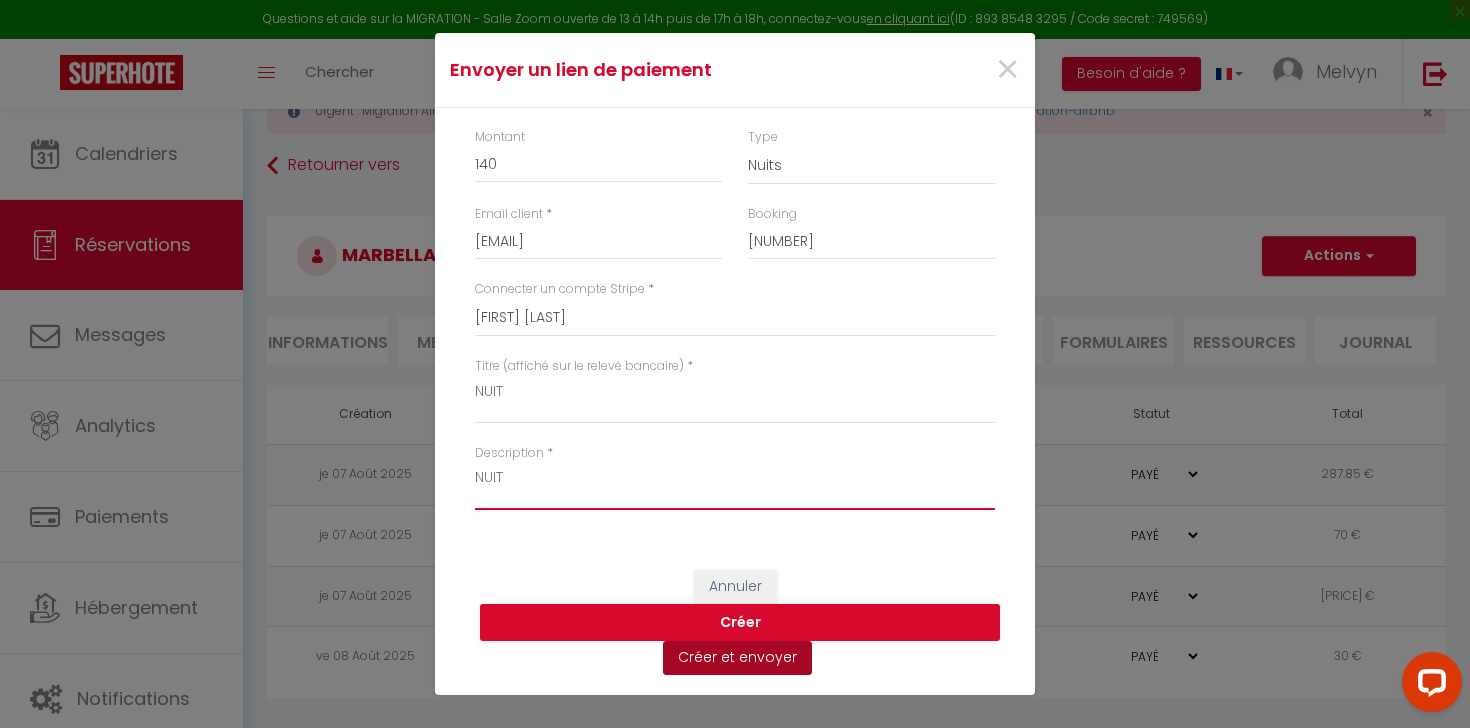 type on "NUIT" 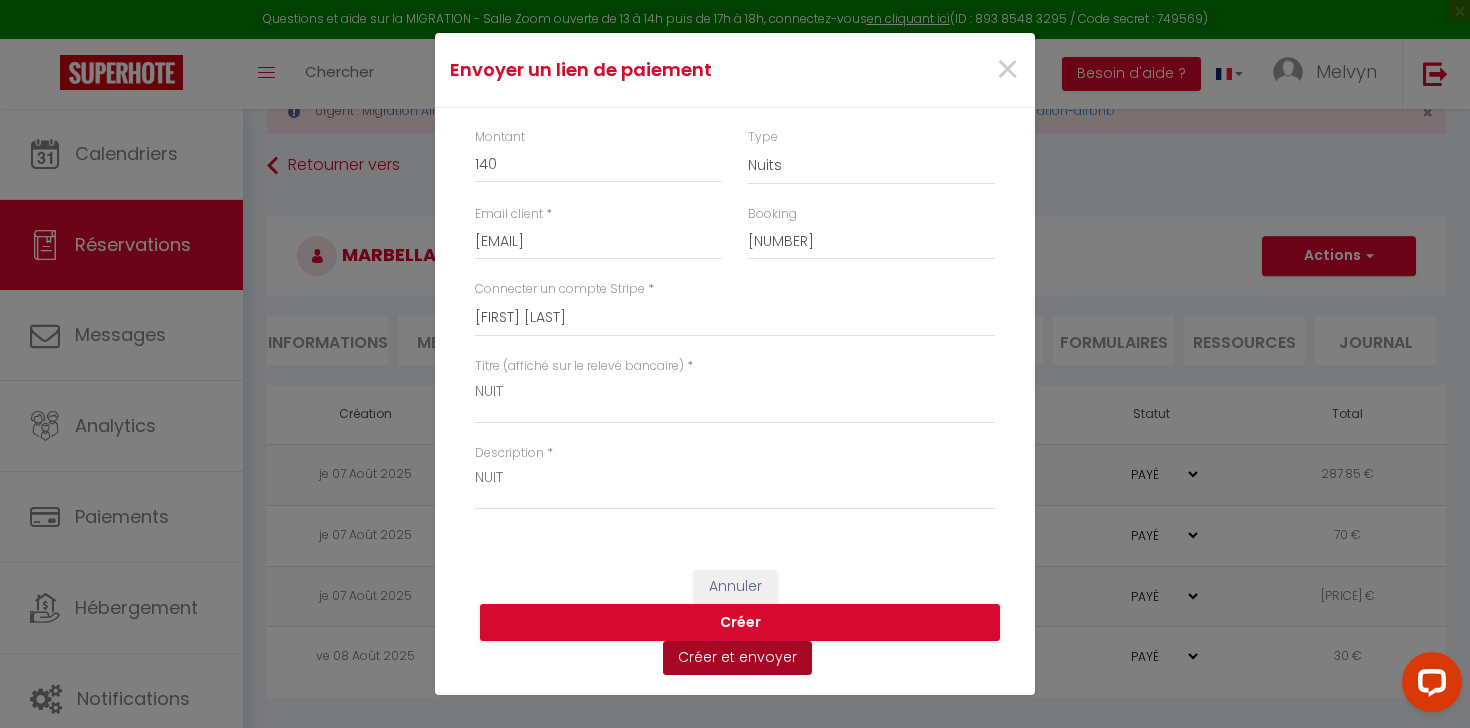 click on "Créer et envoyer" at bounding box center (737, 658) 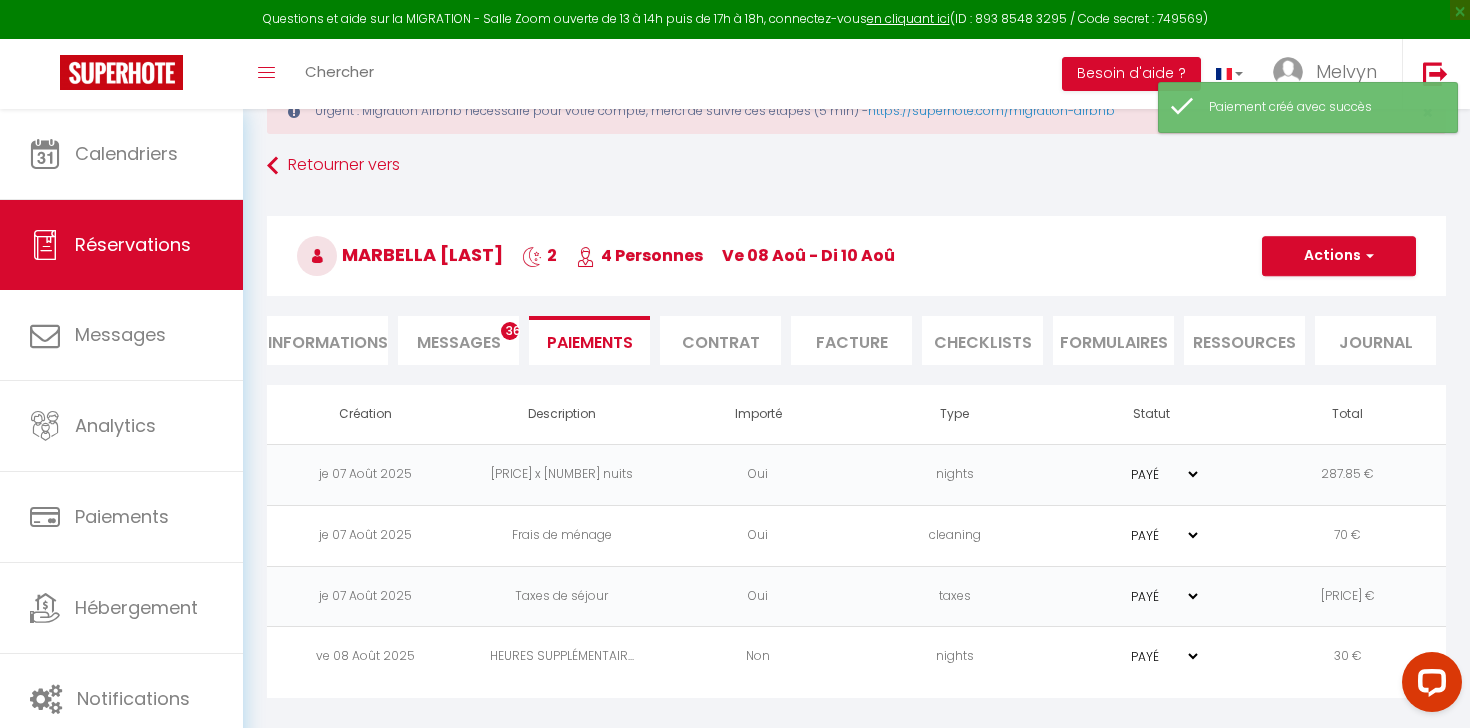 type on "[EMAIL]" 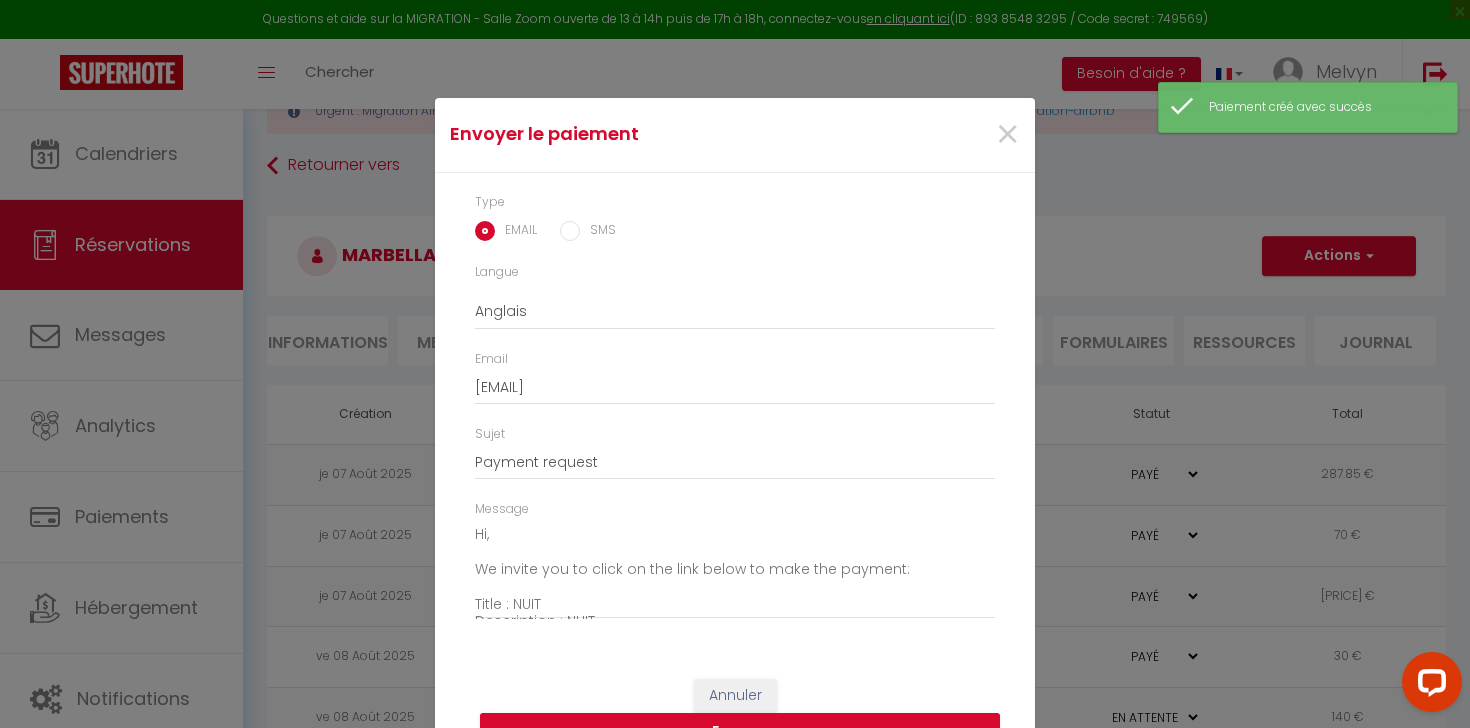 scroll, scrollTop: 42, scrollLeft: 0, axis: vertical 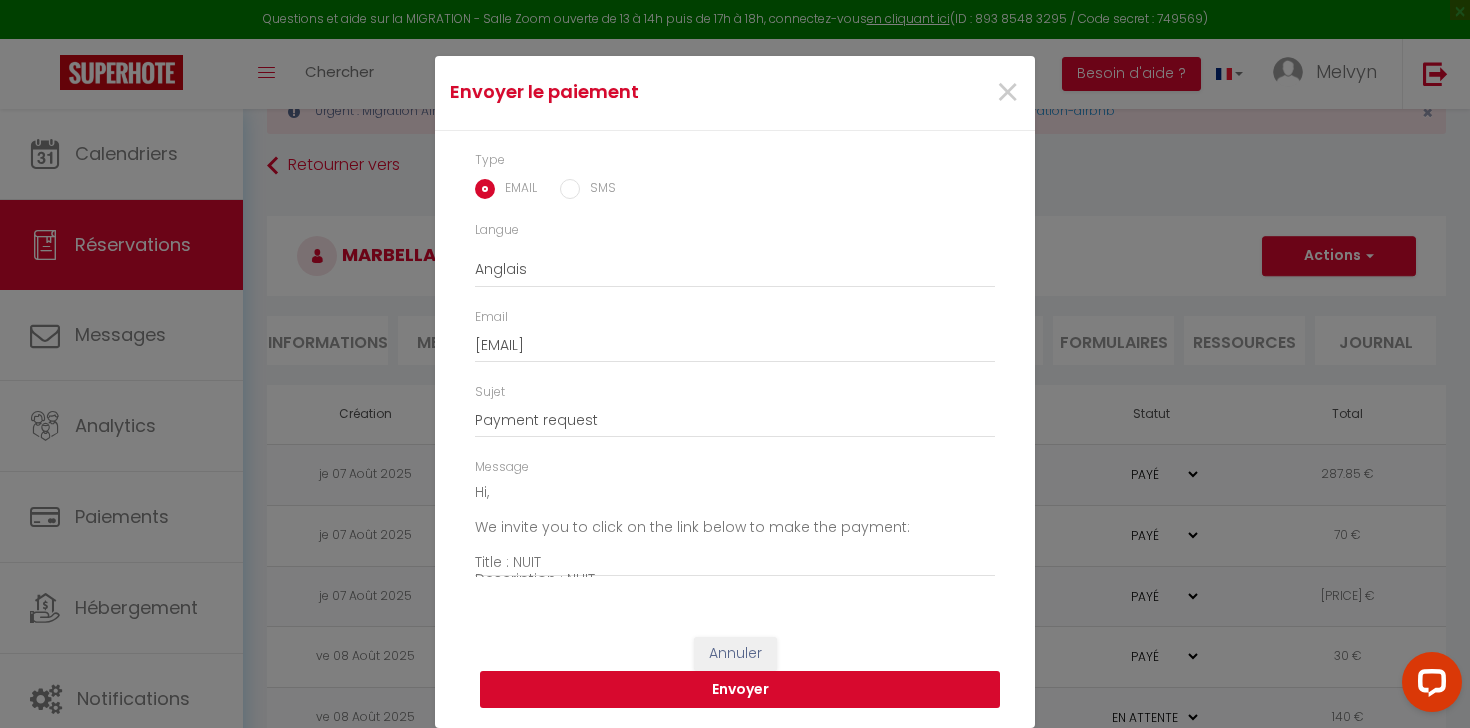 click on "Envoyer" at bounding box center (740, 690) 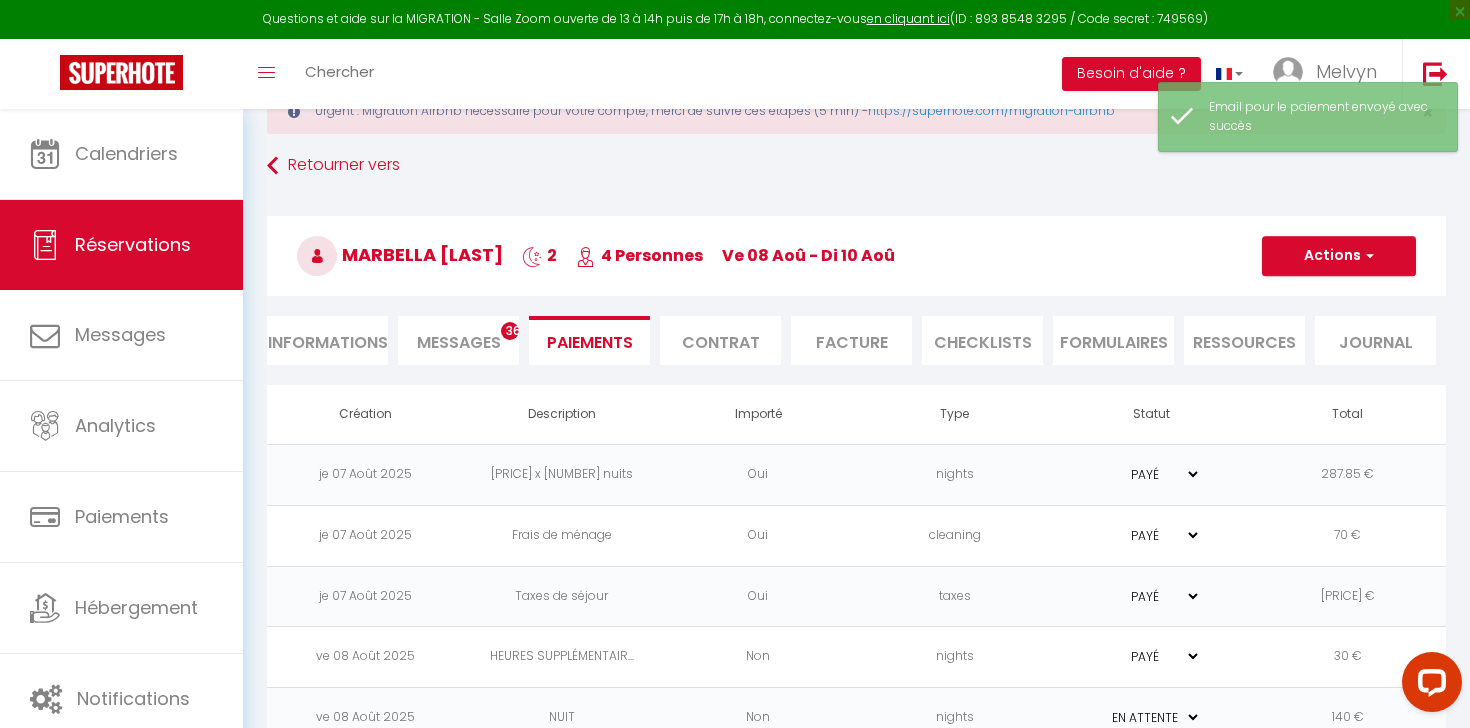 scroll, scrollTop: 130, scrollLeft: 0, axis: vertical 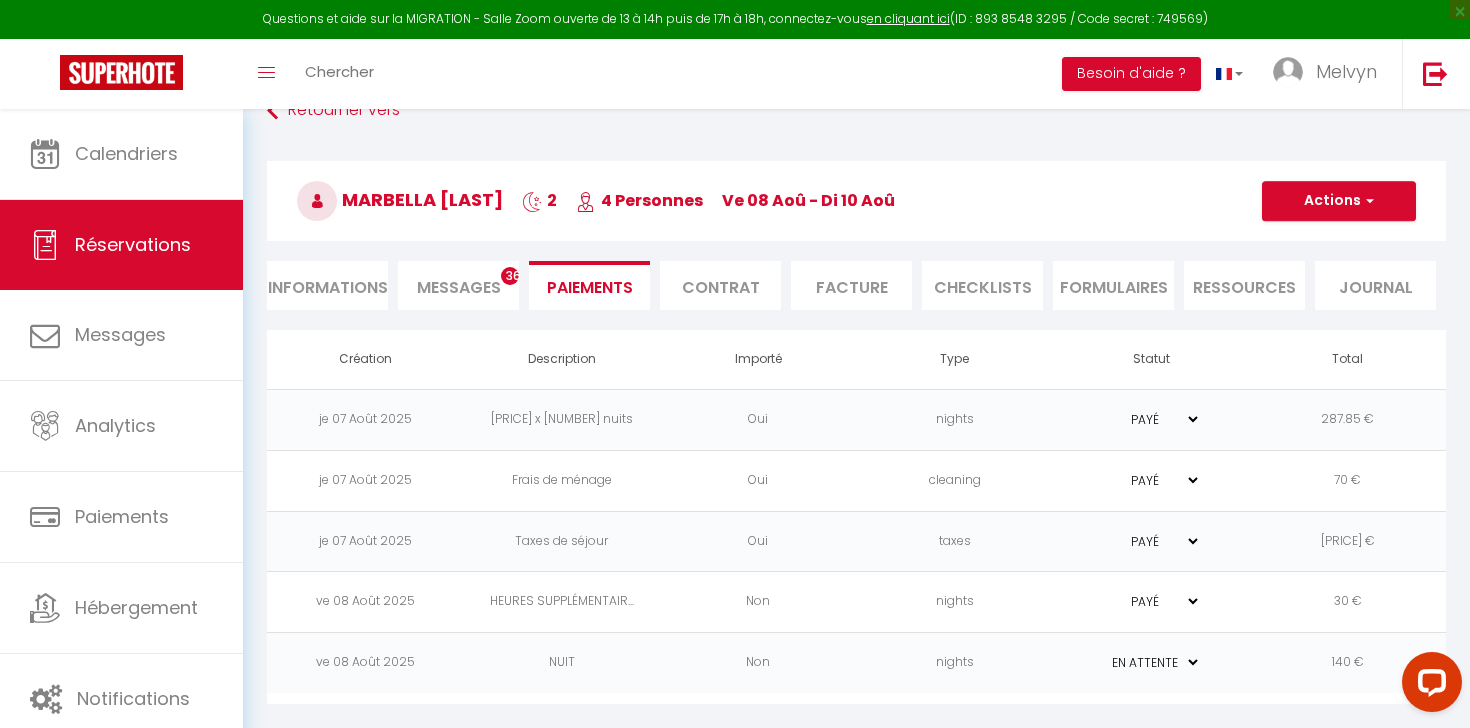 click on "PAYÉ   EN ATTENTE" at bounding box center (1151, 663) 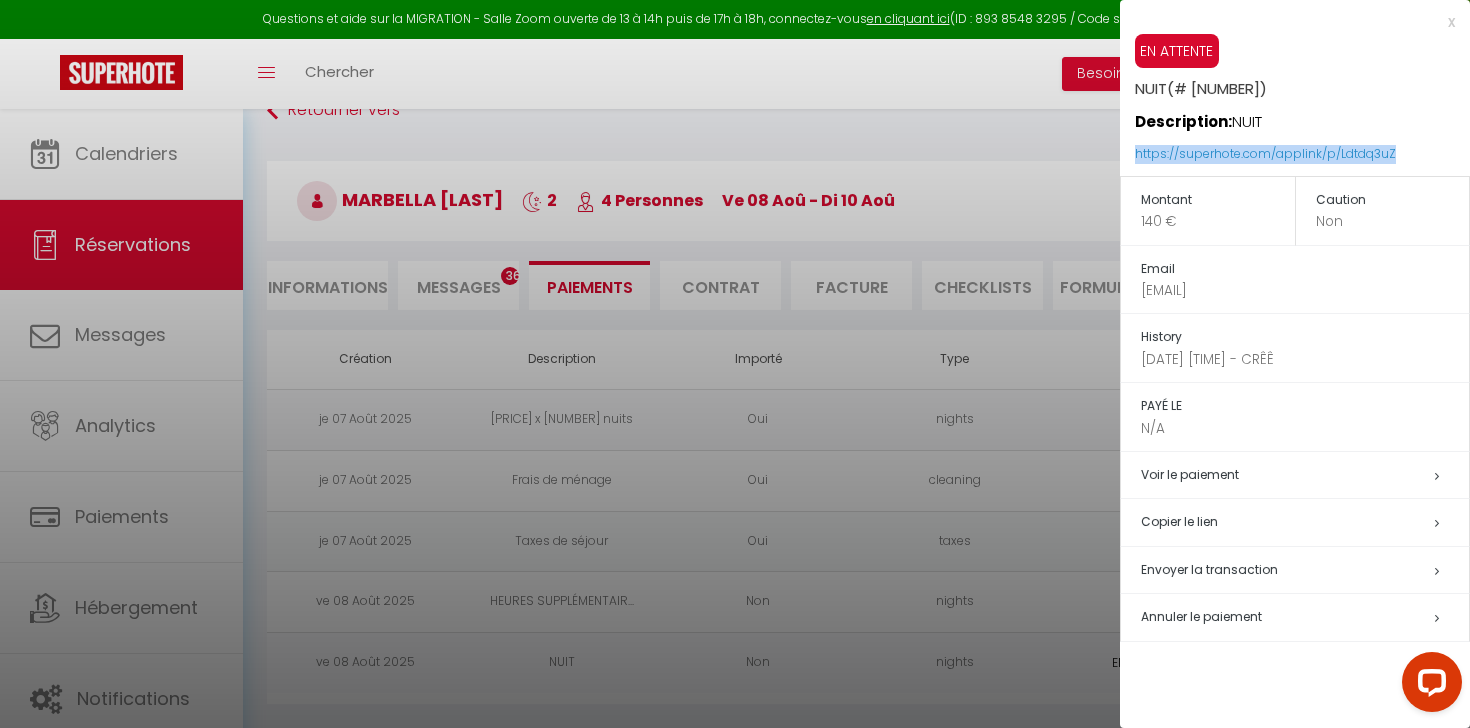 drag, startPoint x: 1132, startPoint y: 150, endPoint x: 1396, endPoint y: 167, distance: 264.54678 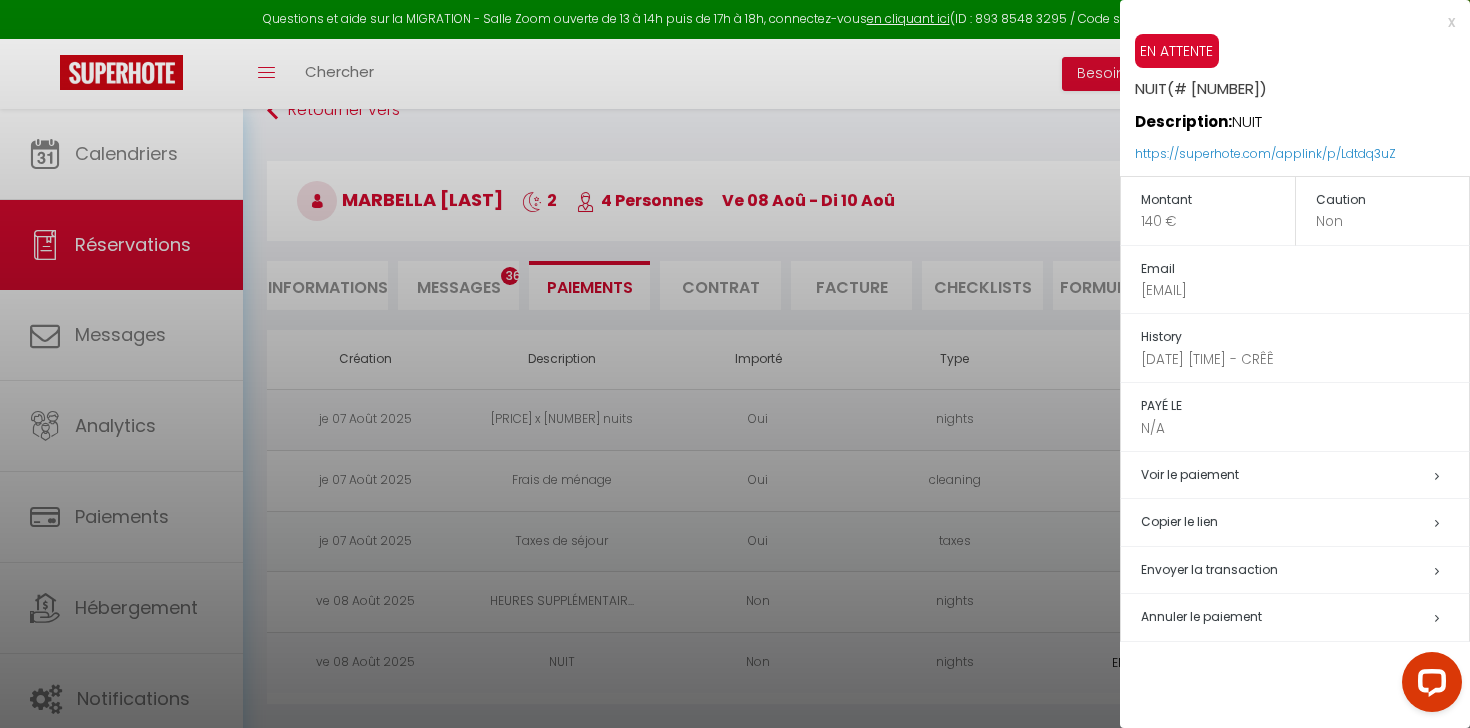 click at bounding box center (735, 364) 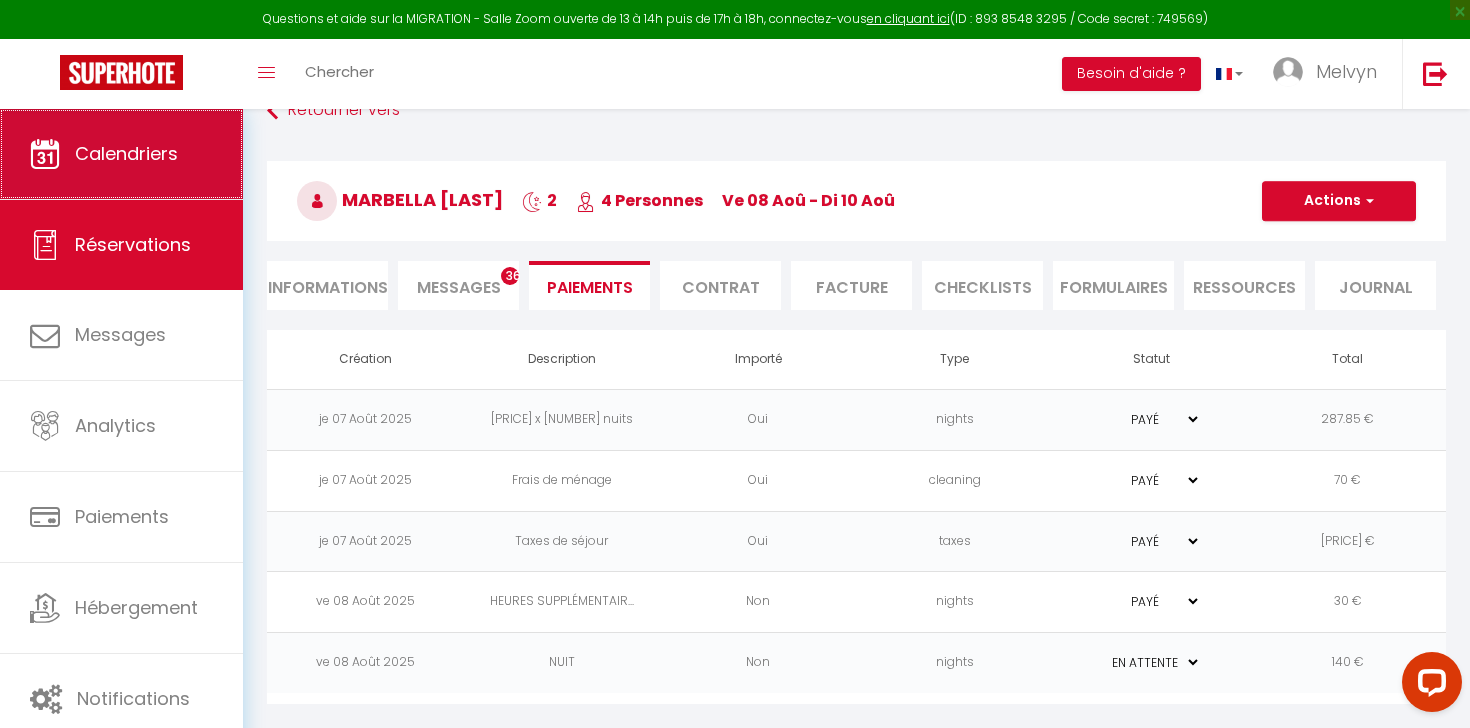click on "Calendriers" at bounding box center [121, 154] 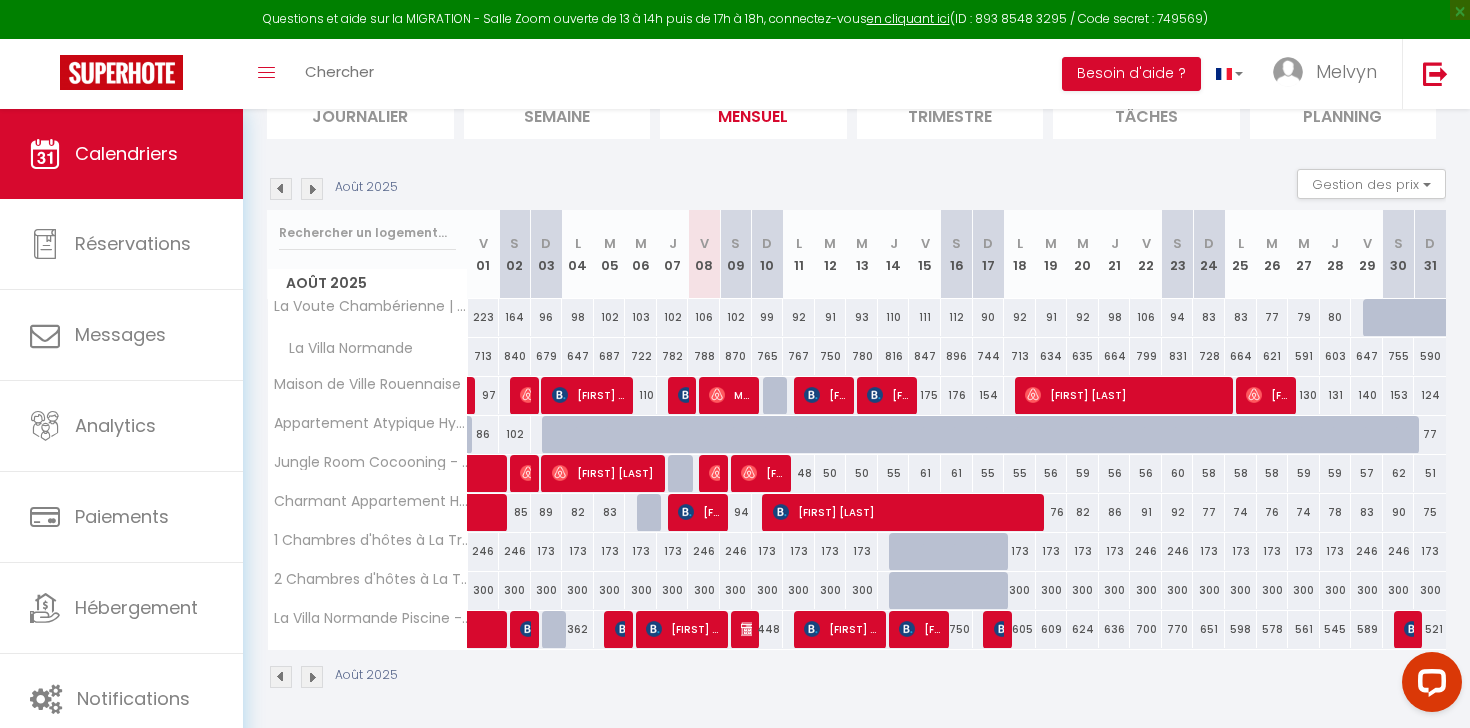 scroll, scrollTop: 246, scrollLeft: 0, axis: vertical 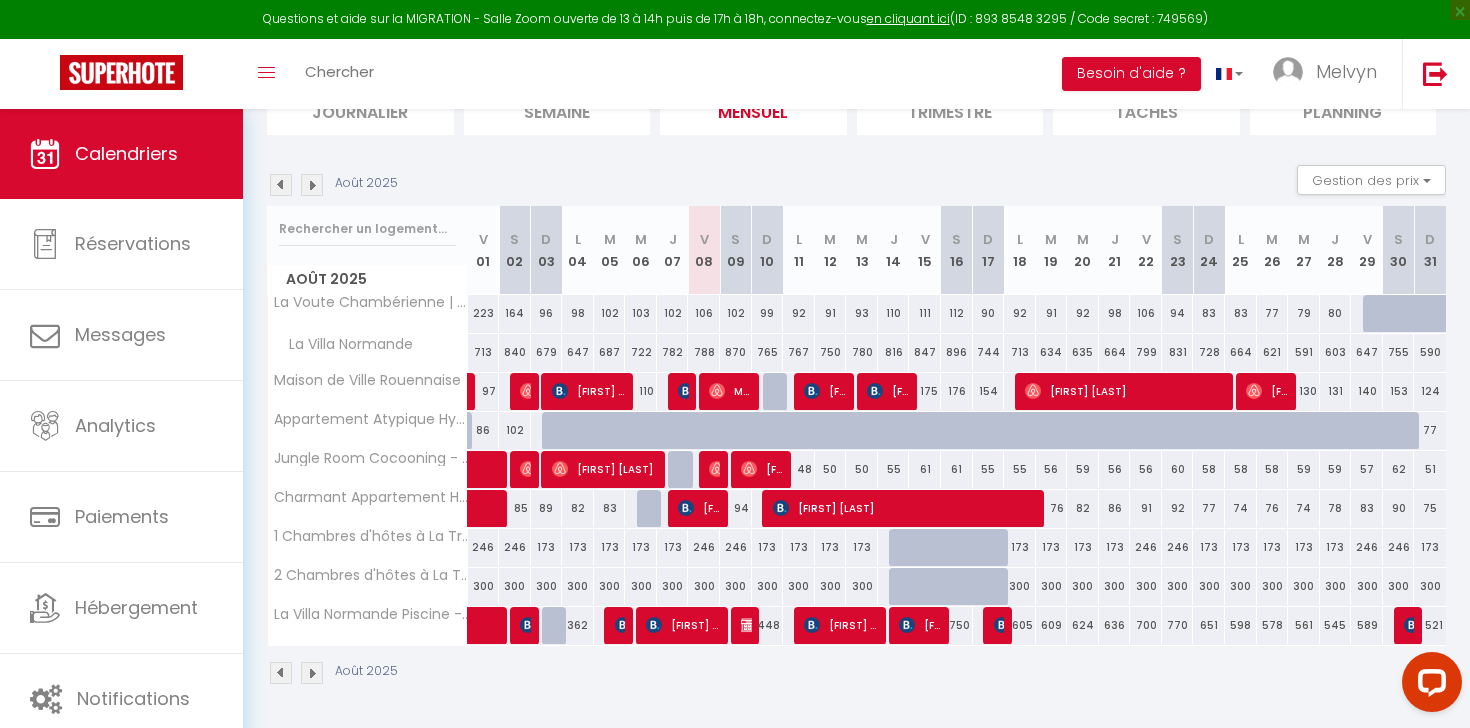 click at bounding box center (749, 625) 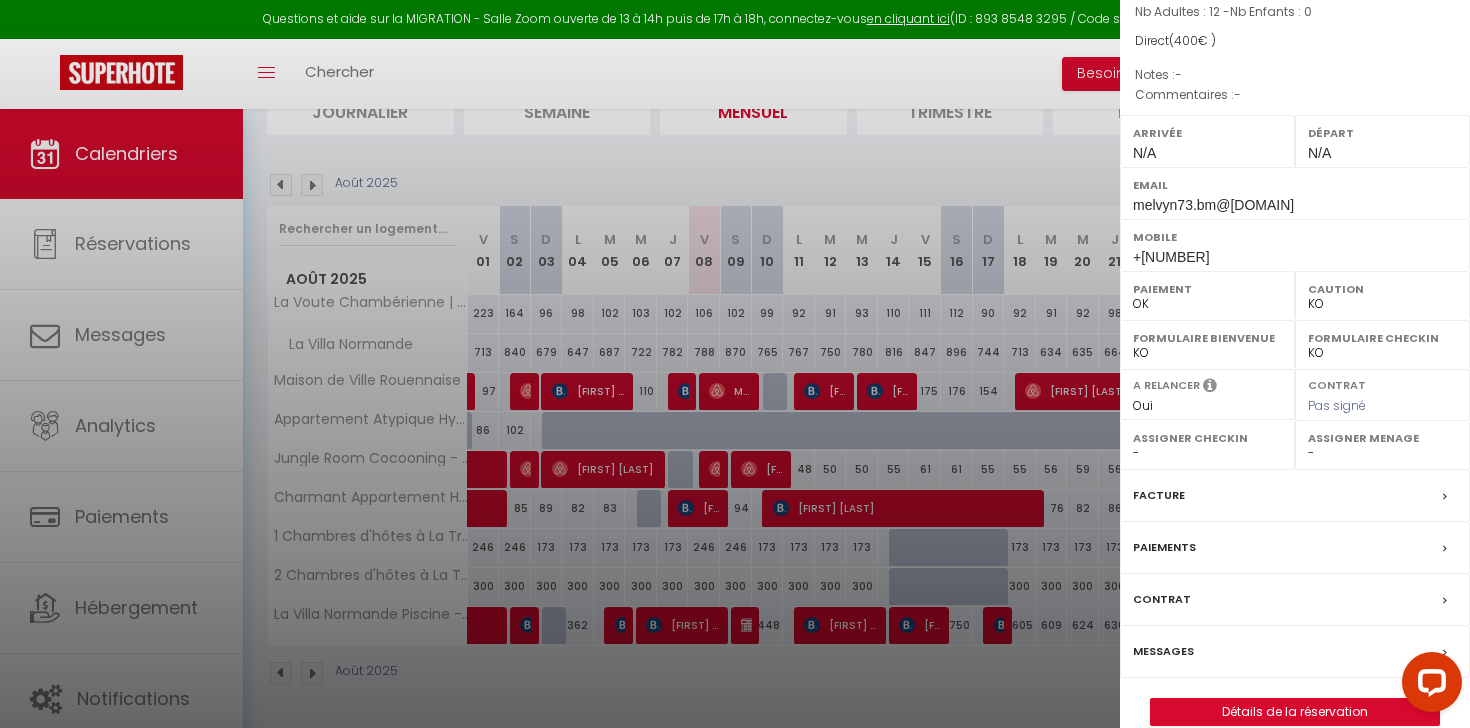 scroll, scrollTop: 204, scrollLeft: 0, axis: vertical 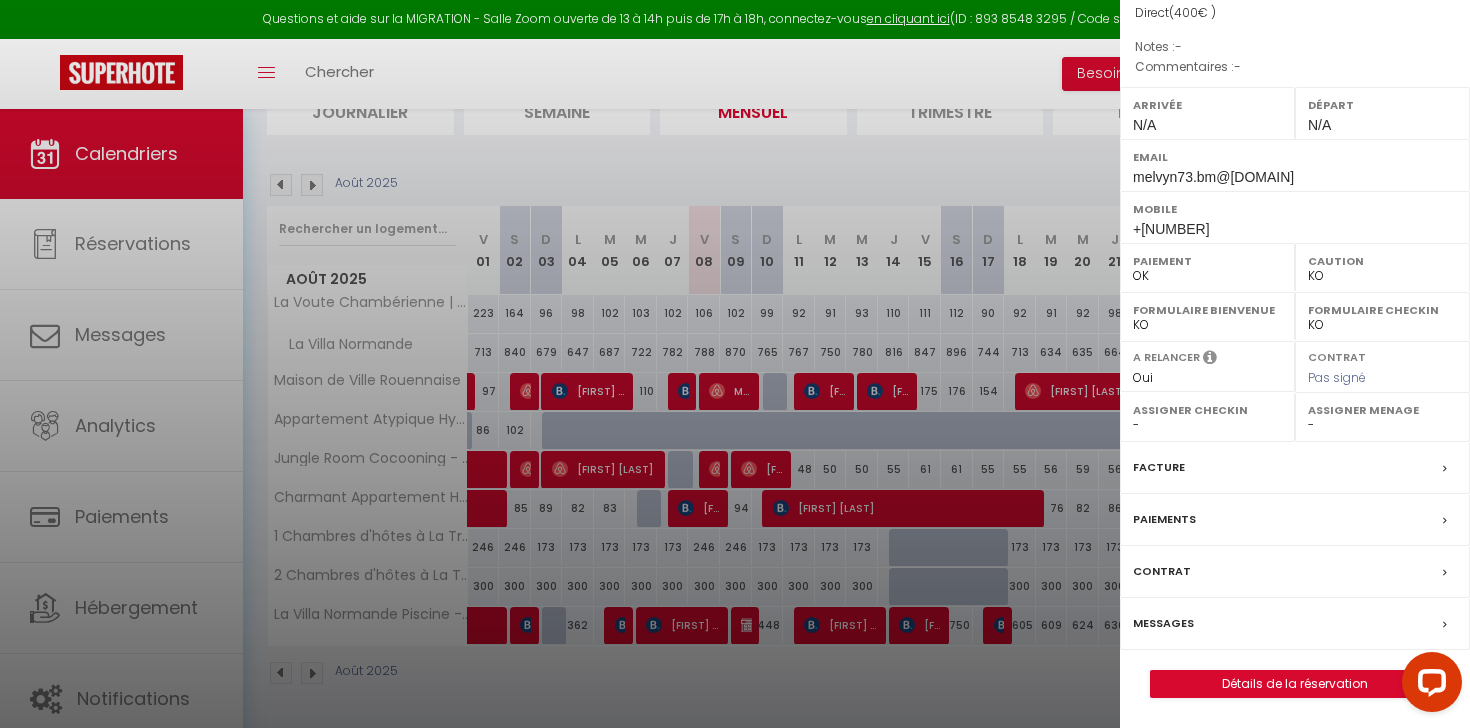 click on "Paiements" at bounding box center (1164, 519) 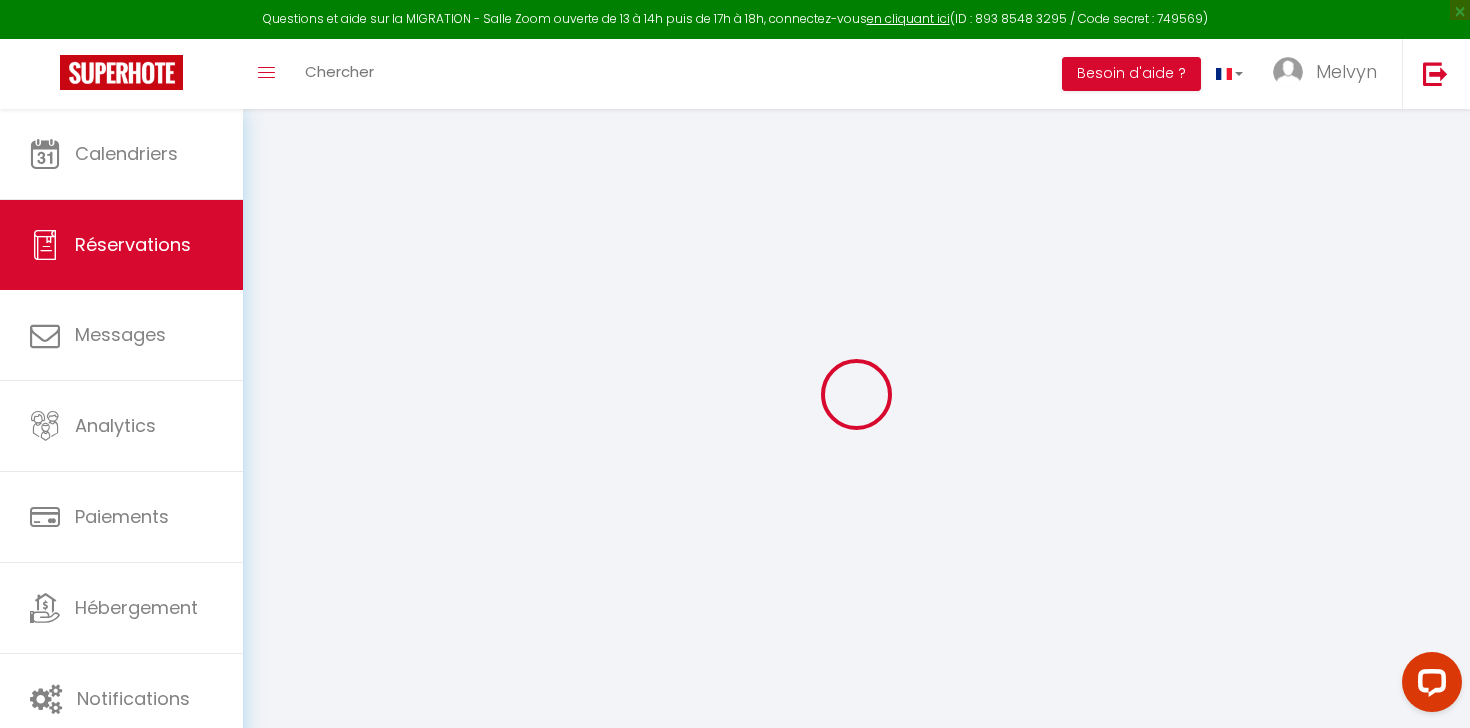 scroll, scrollTop: 101, scrollLeft: 0, axis: vertical 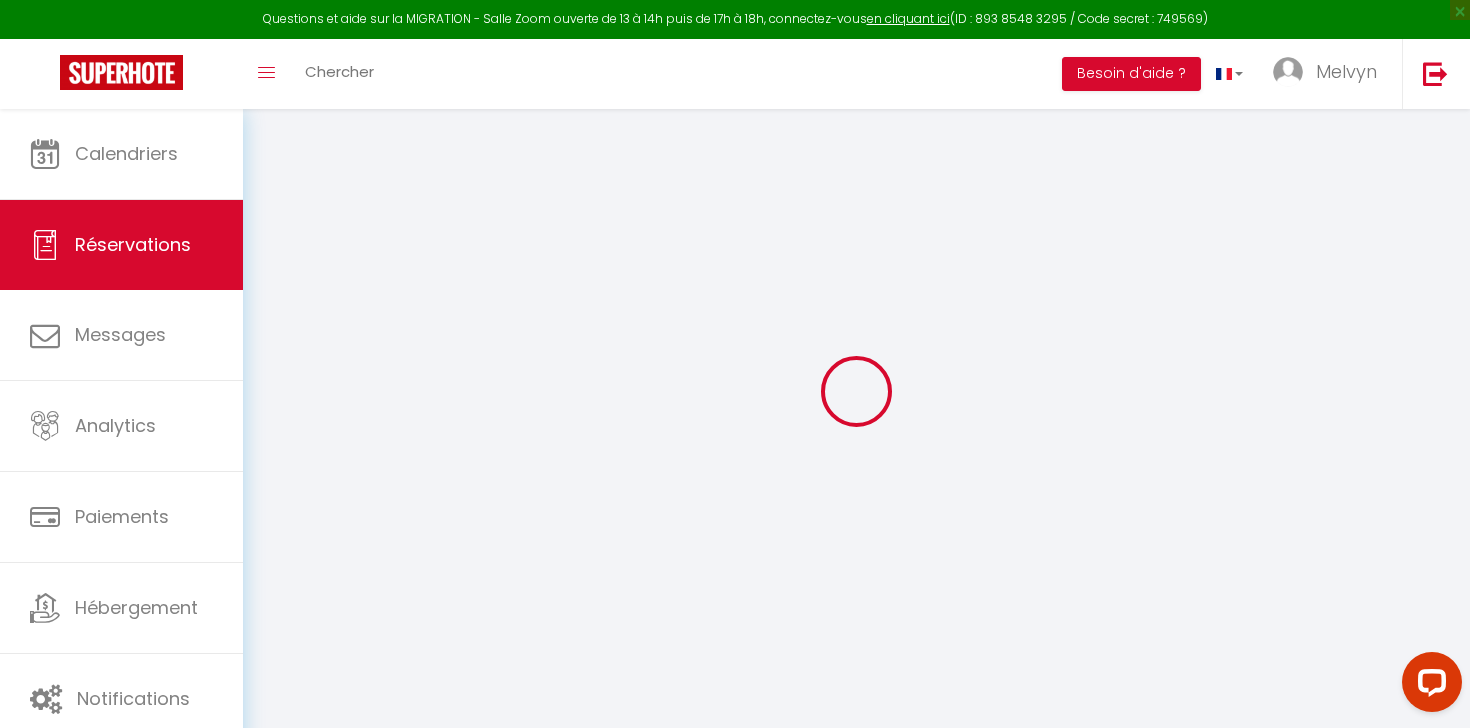 select 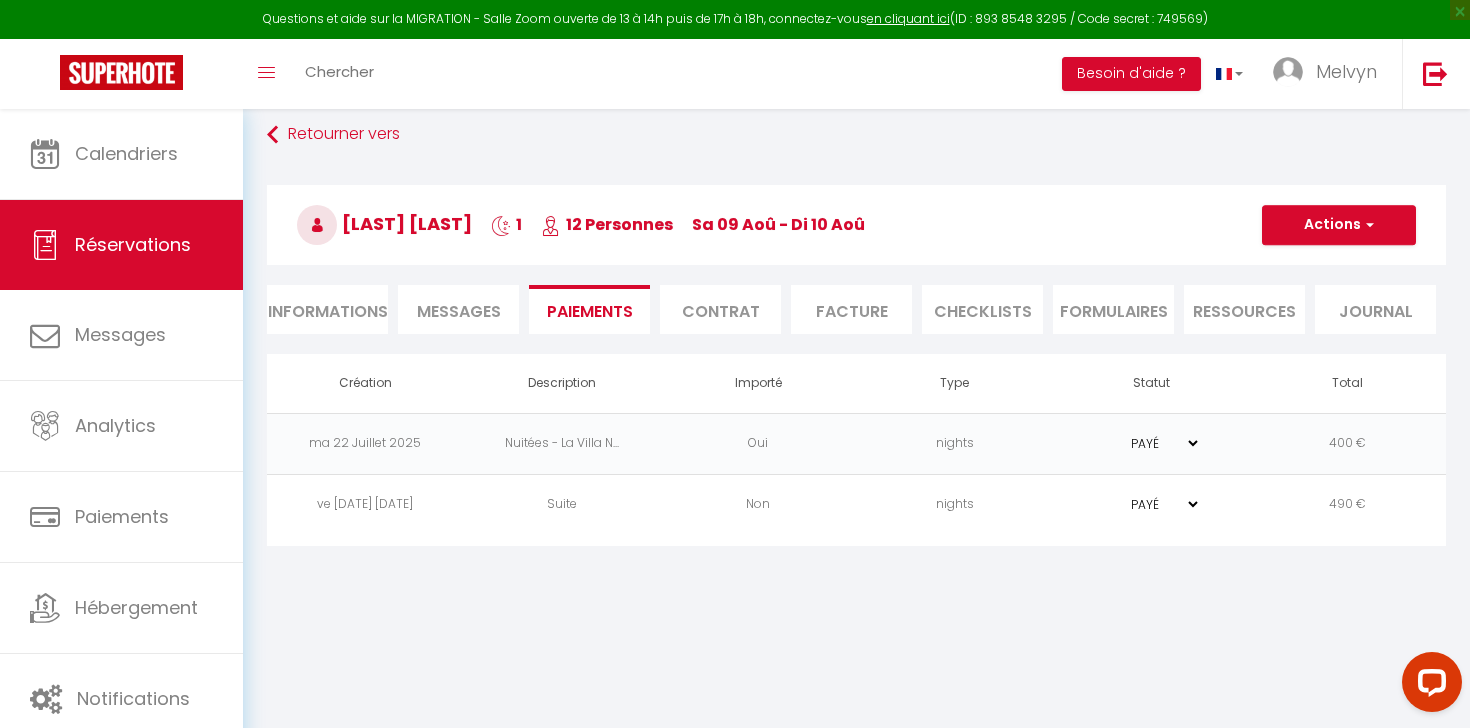 scroll, scrollTop: 109, scrollLeft: 0, axis: vertical 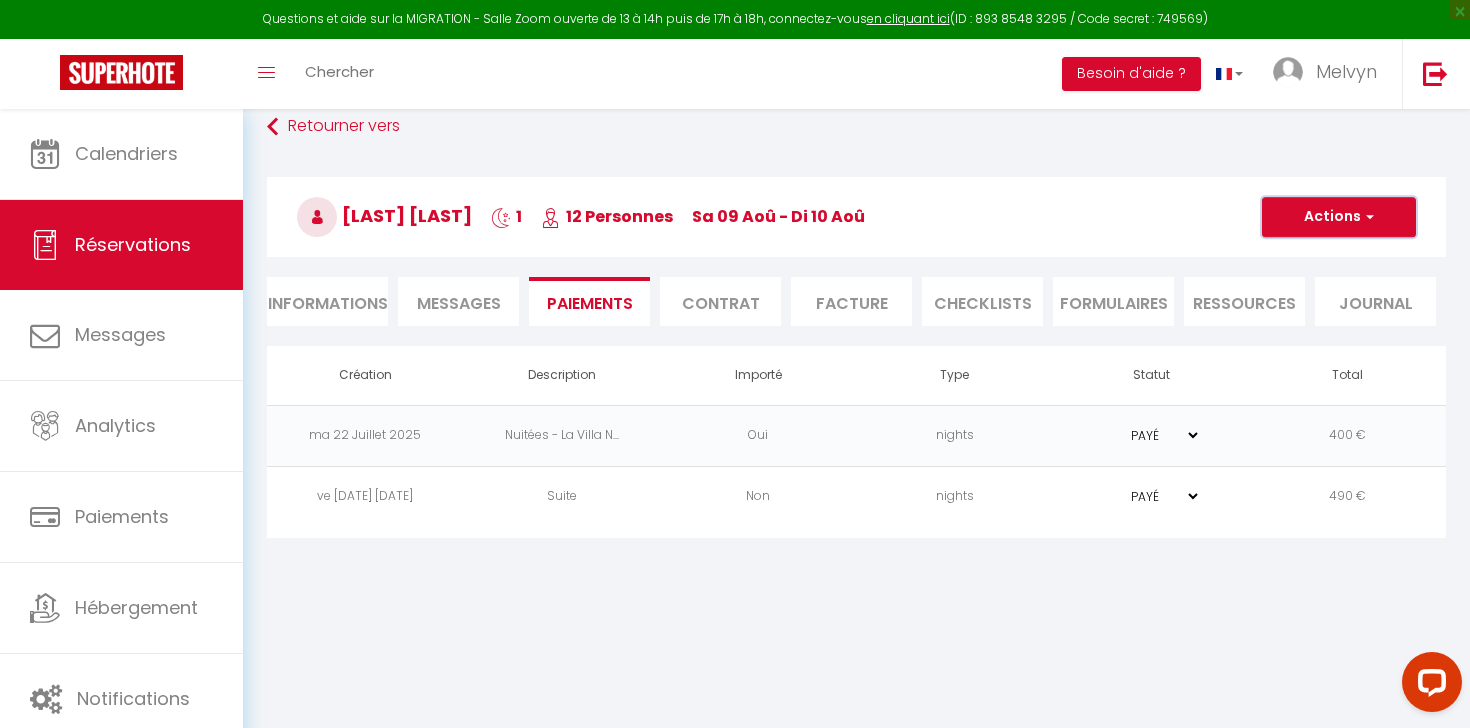 click on "Actions" at bounding box center [1339, 217] 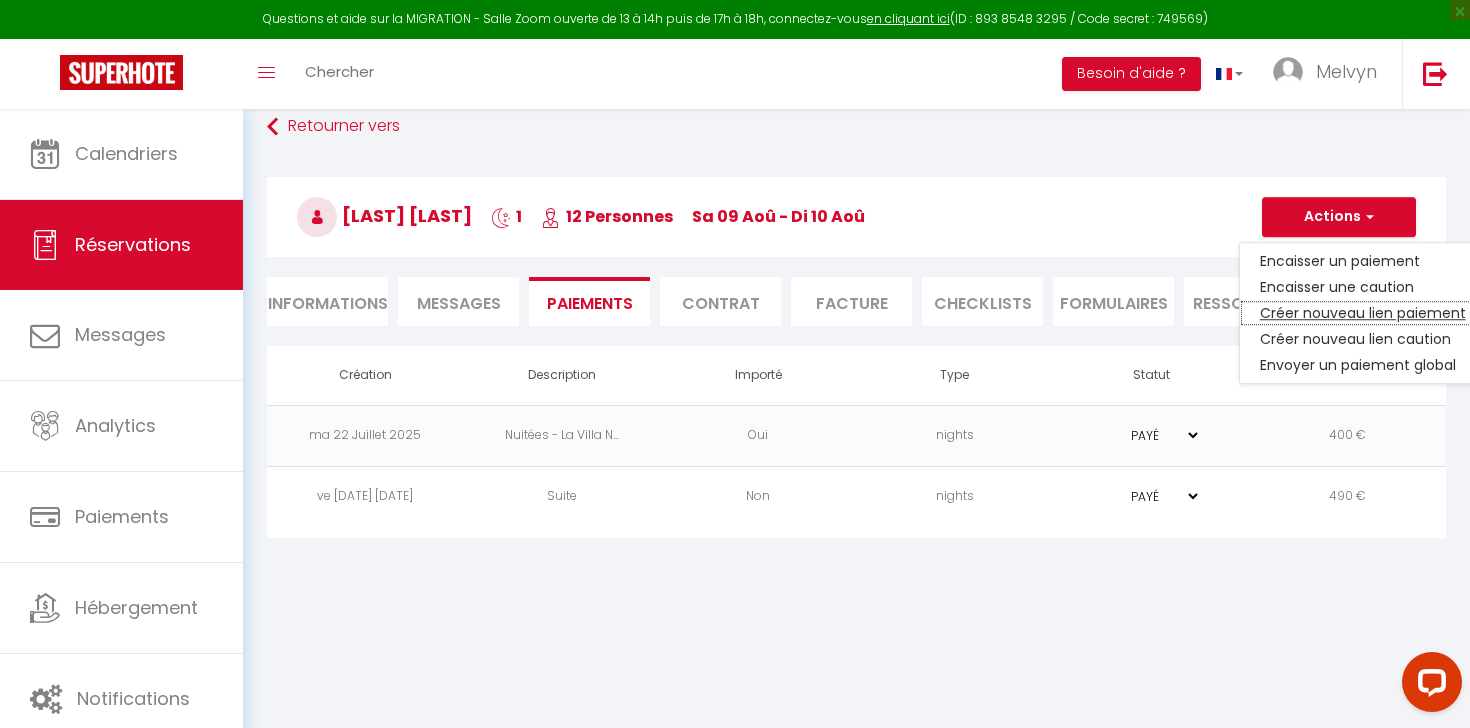 click on "Créer nouveau lien paiement" at bounding box center (1363, 313) 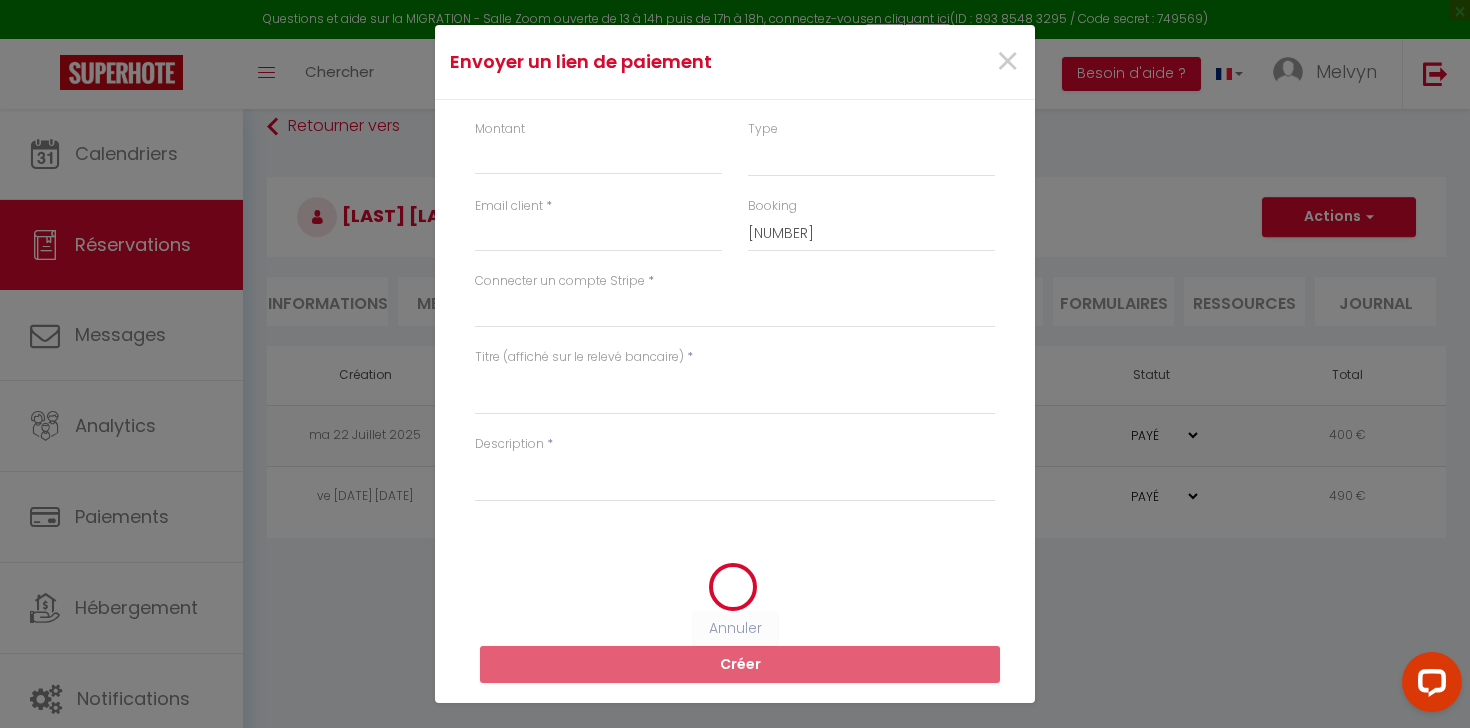select on "nights" 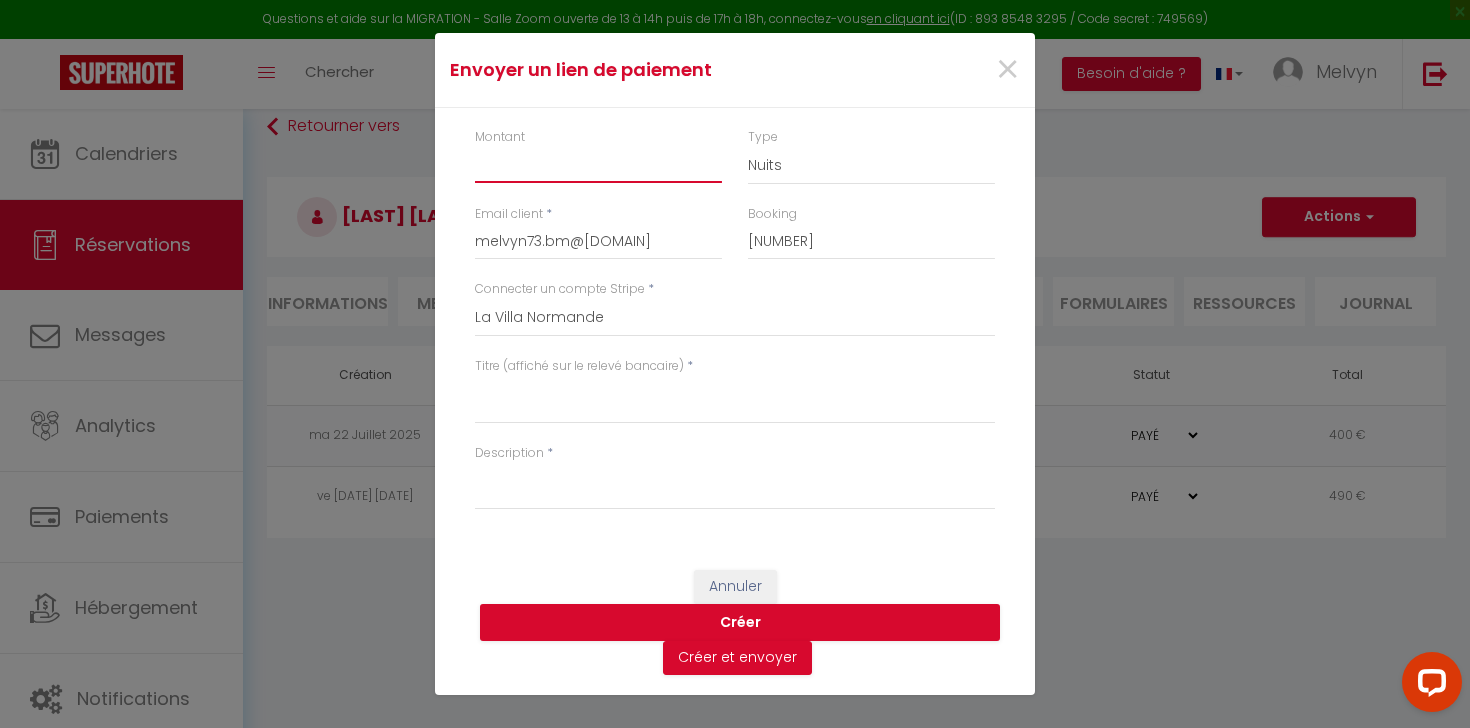 click on "Montant" at bounding box center [598, 165] 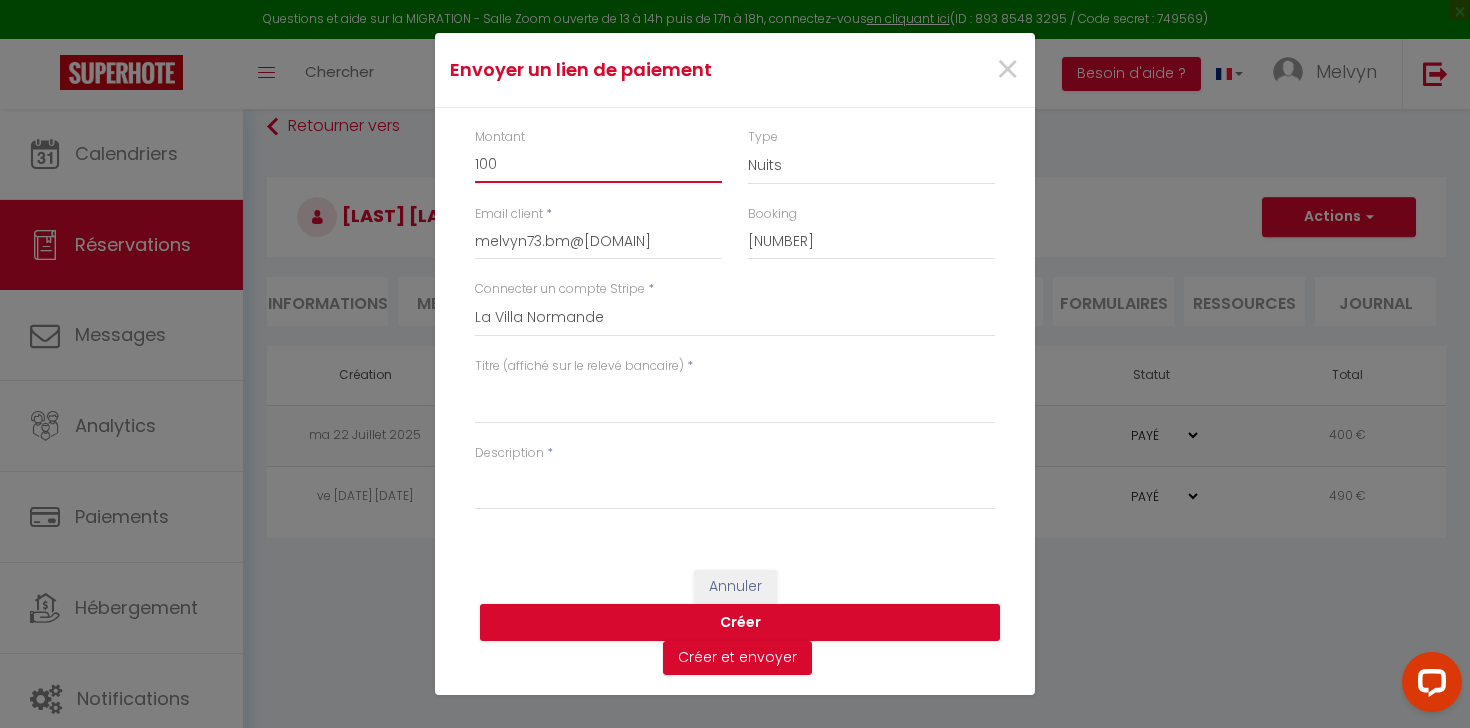 type on "100" 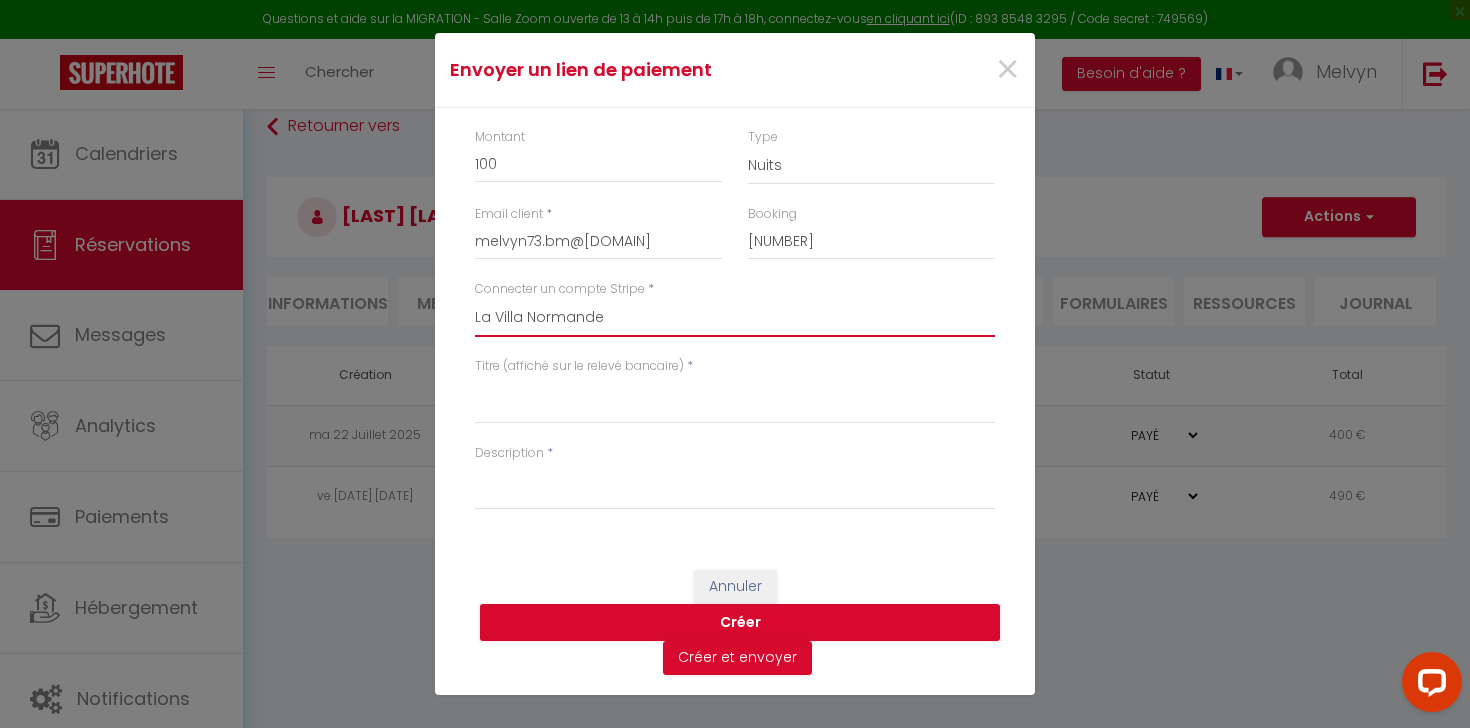 select on "12496" 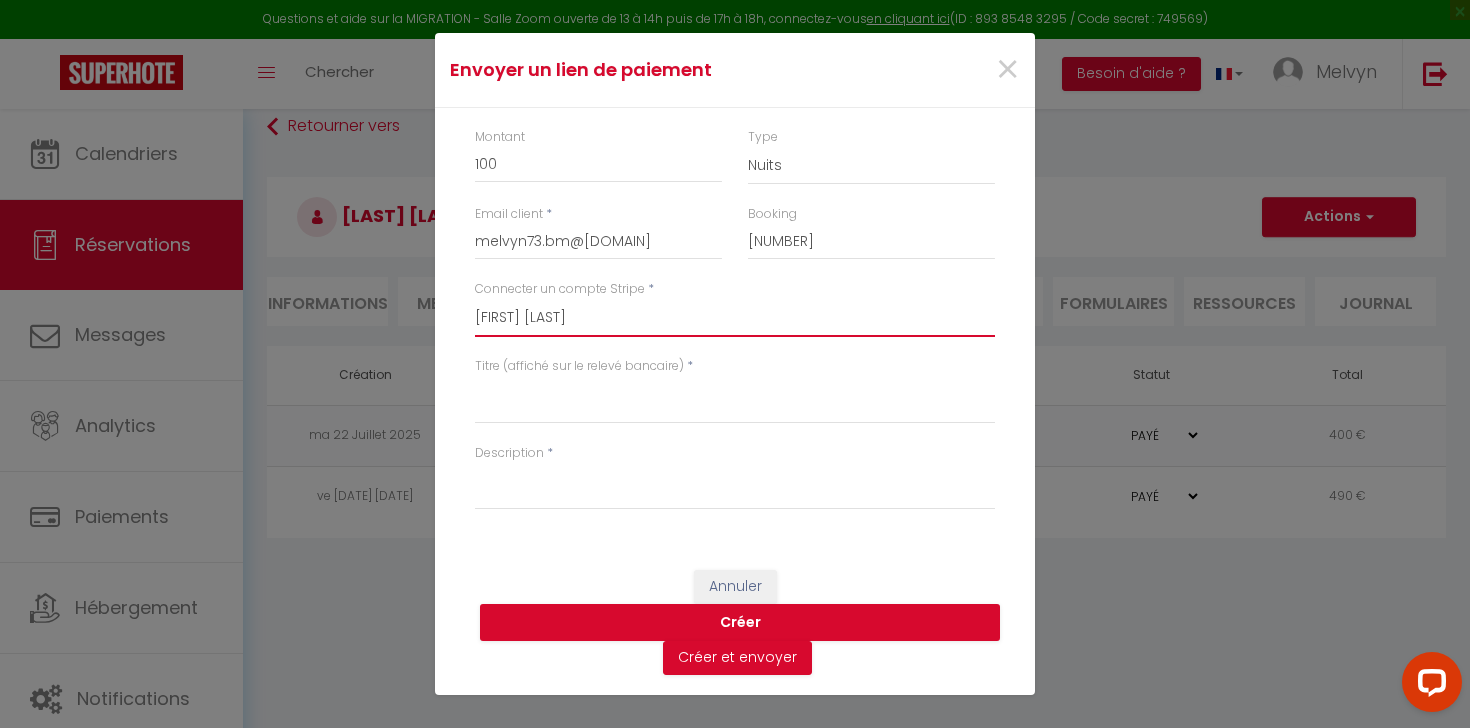 click on "[FIRST] [LAST]" at bounding box center (0, 0) 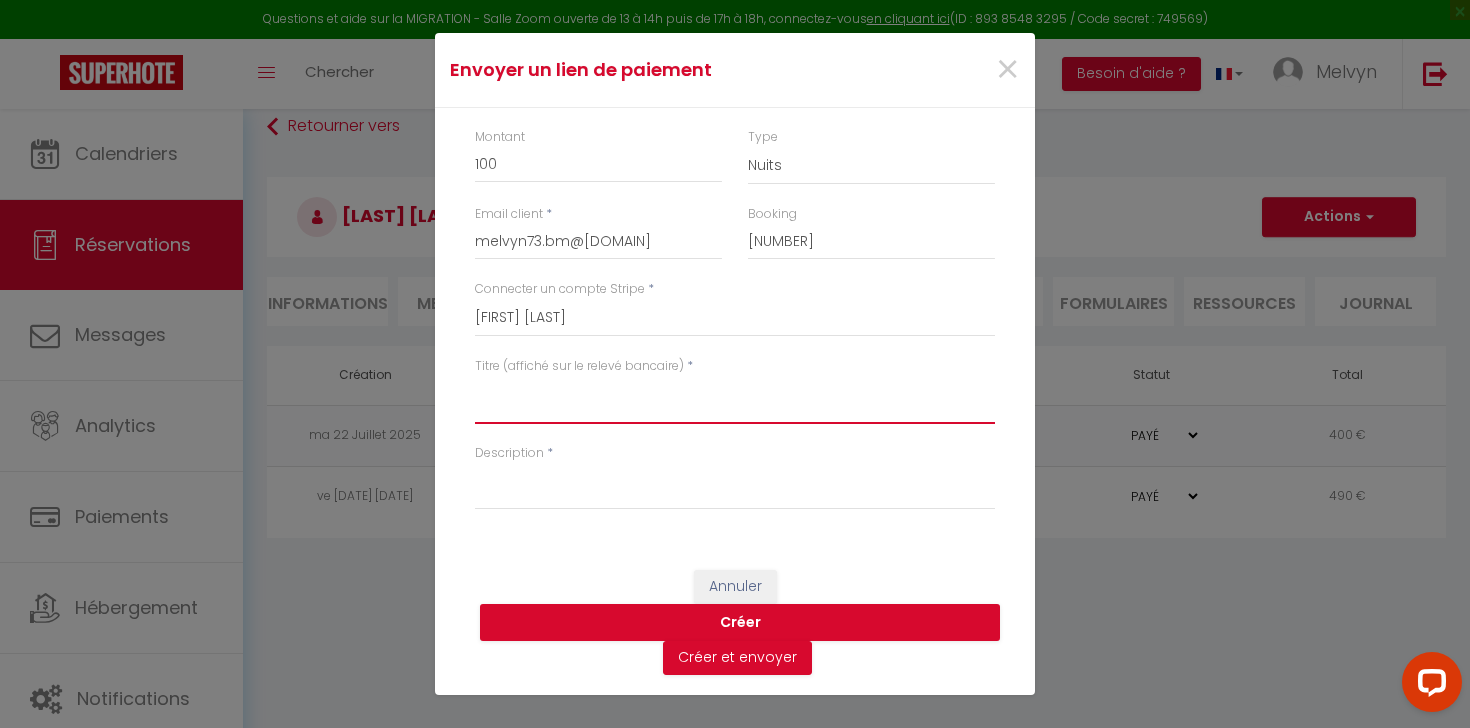 click on "Titre (affiché sur le relevé bancaire)" at bounding box center [735, 400] 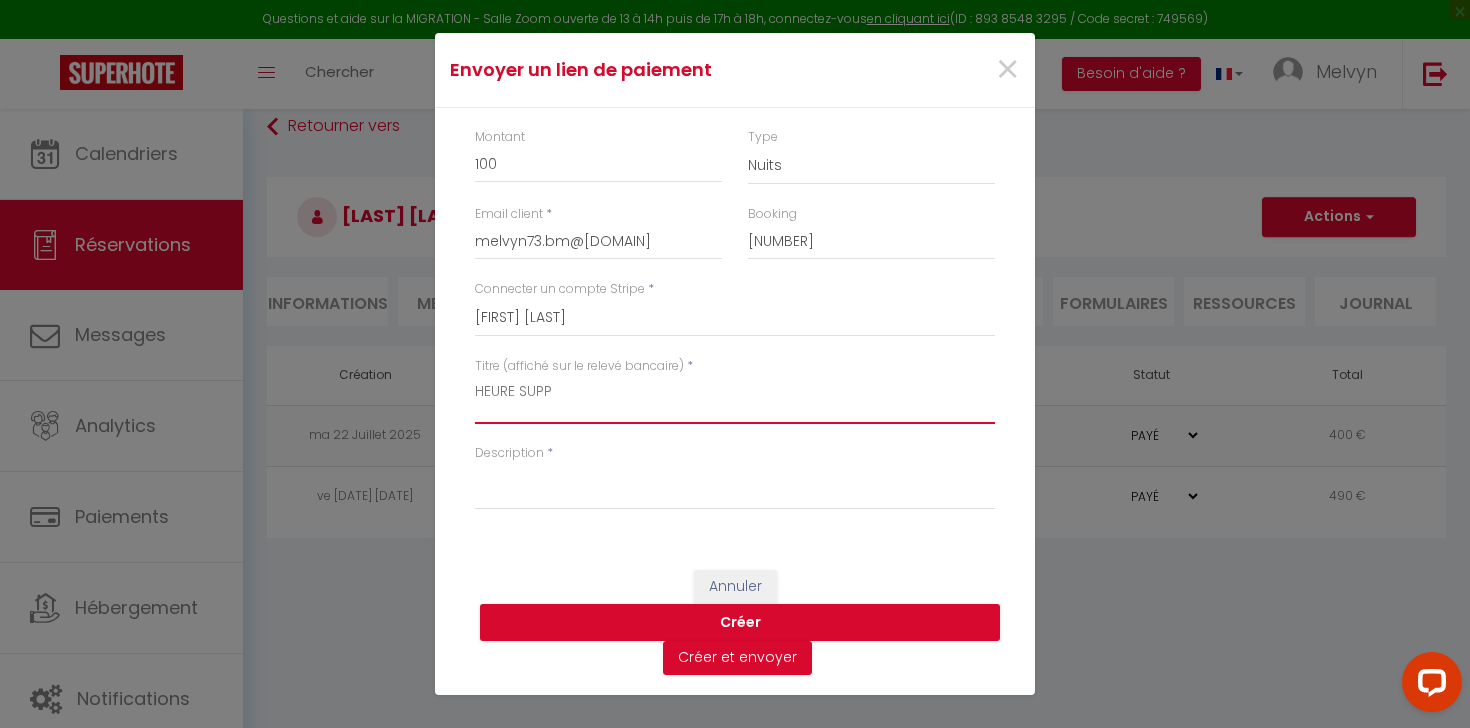 click on "HEURE SUPP" at bounding box center (735, 400) 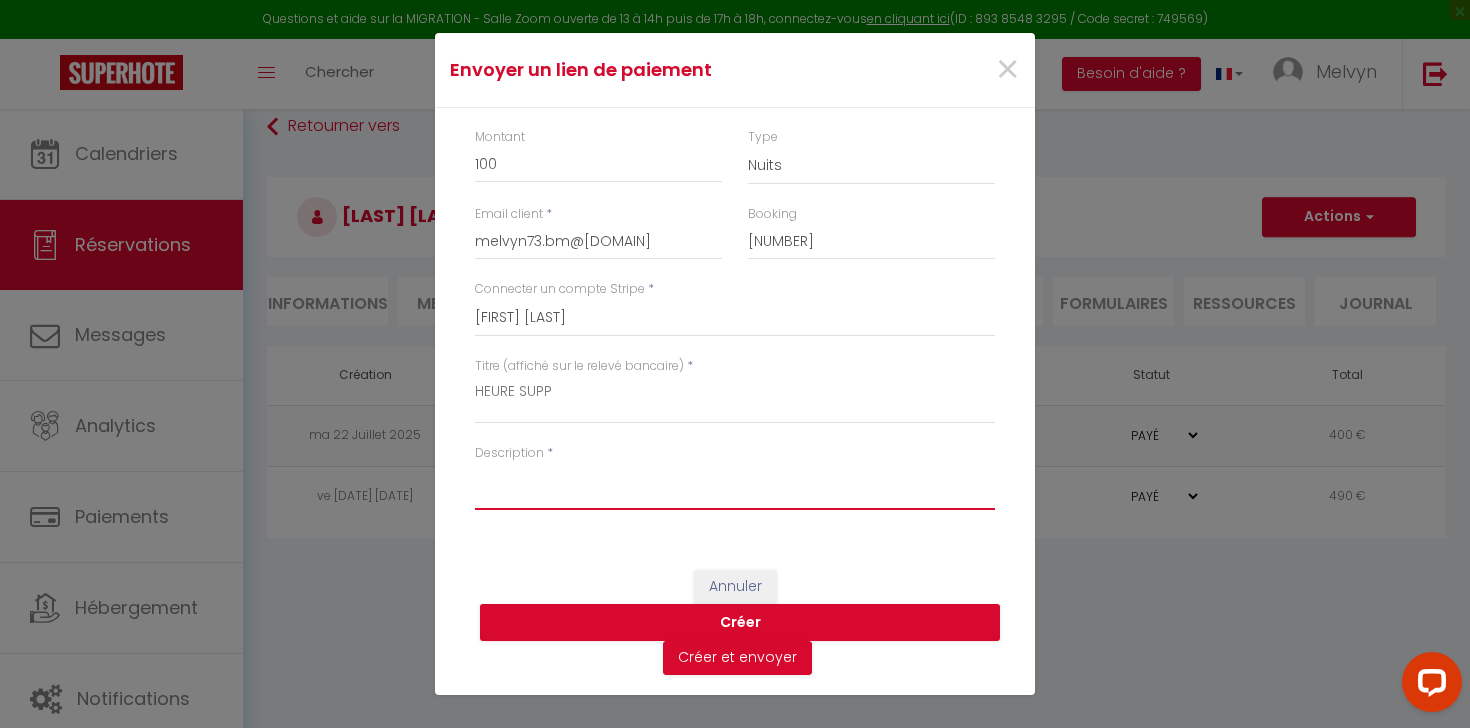 click on "Description" at bounding box center (735, 486) 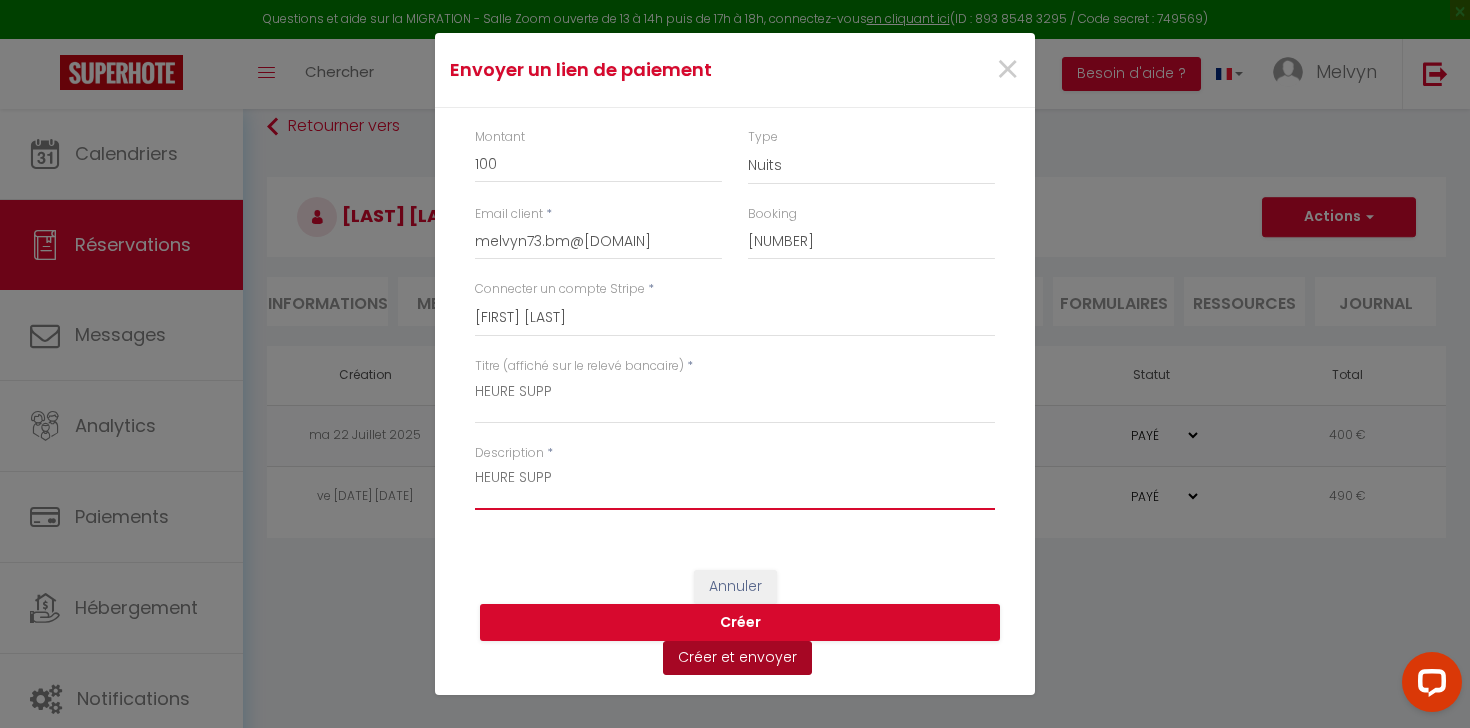 type on "HEURE SUPP" 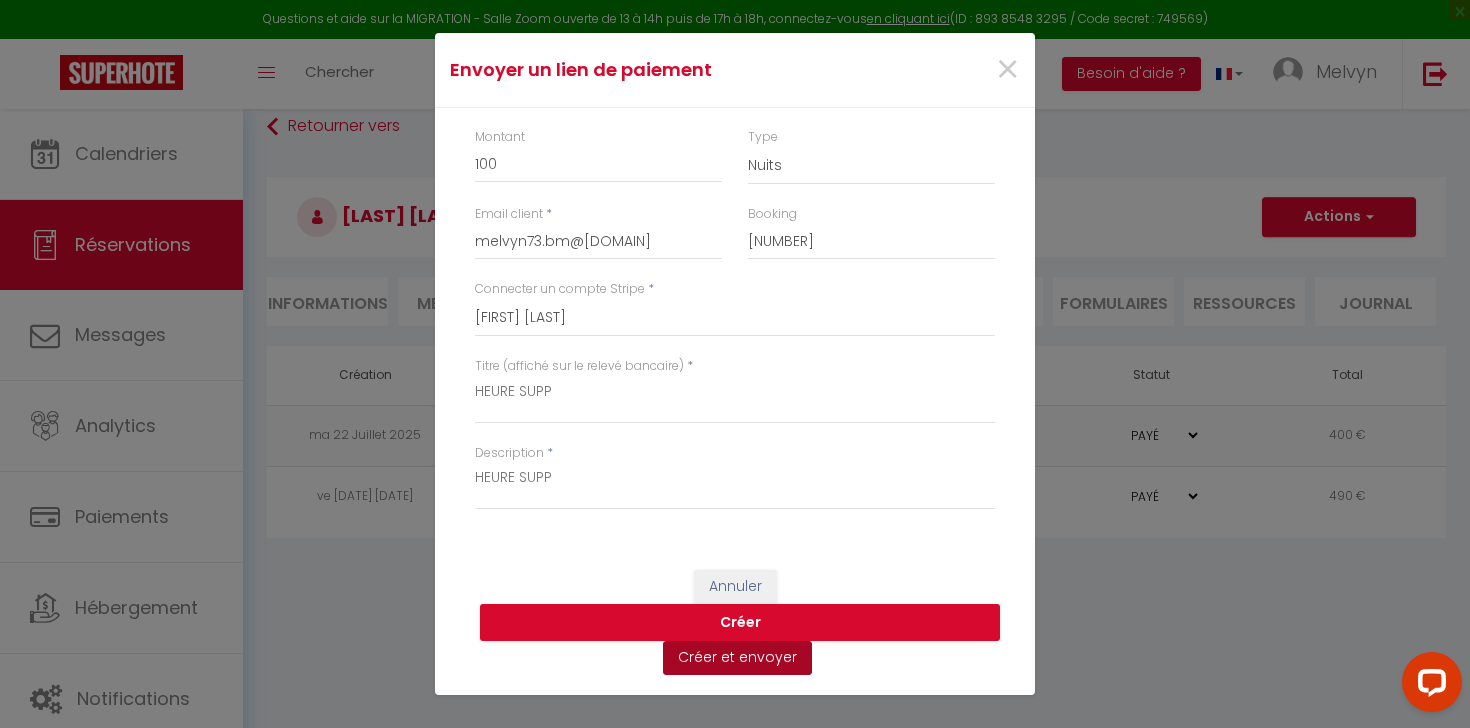 click on "Créer et envoyer" at bounding box center (737, 658) 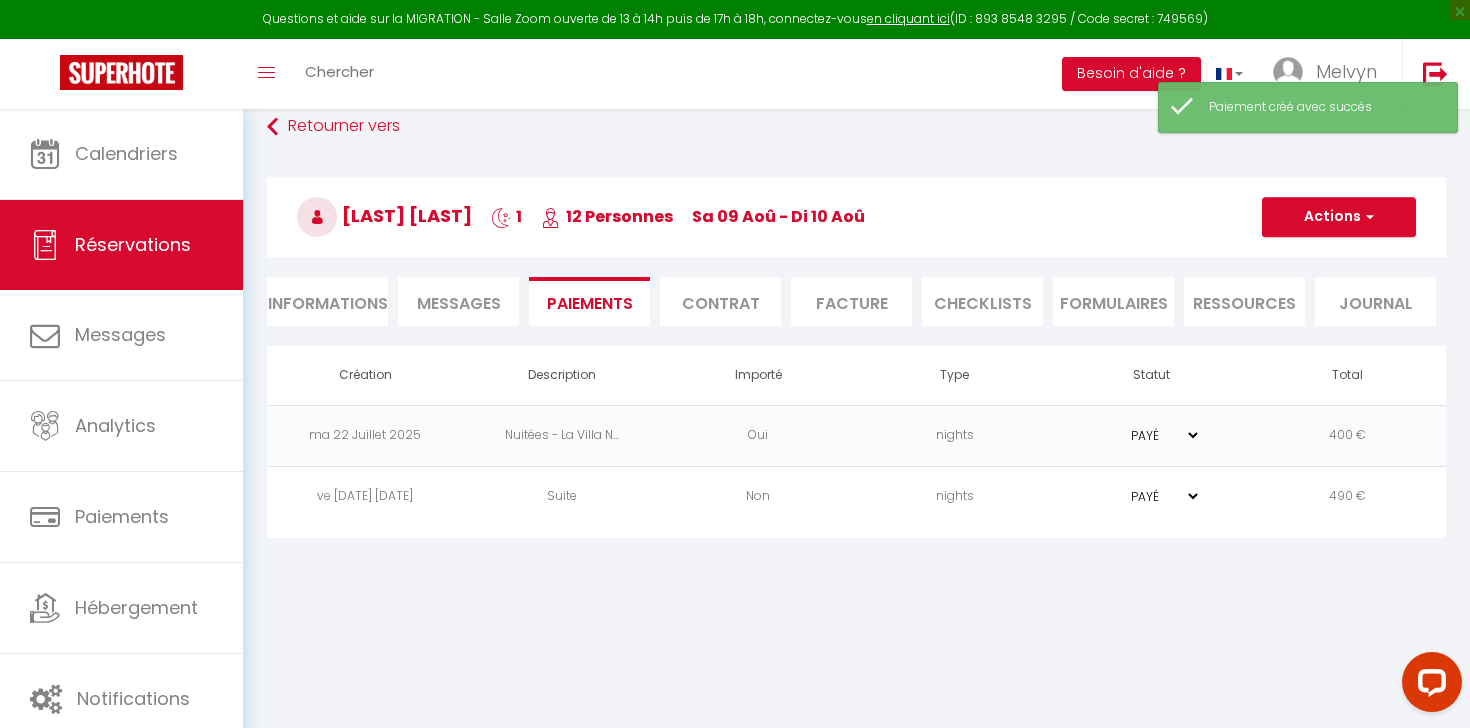 select on "fr" 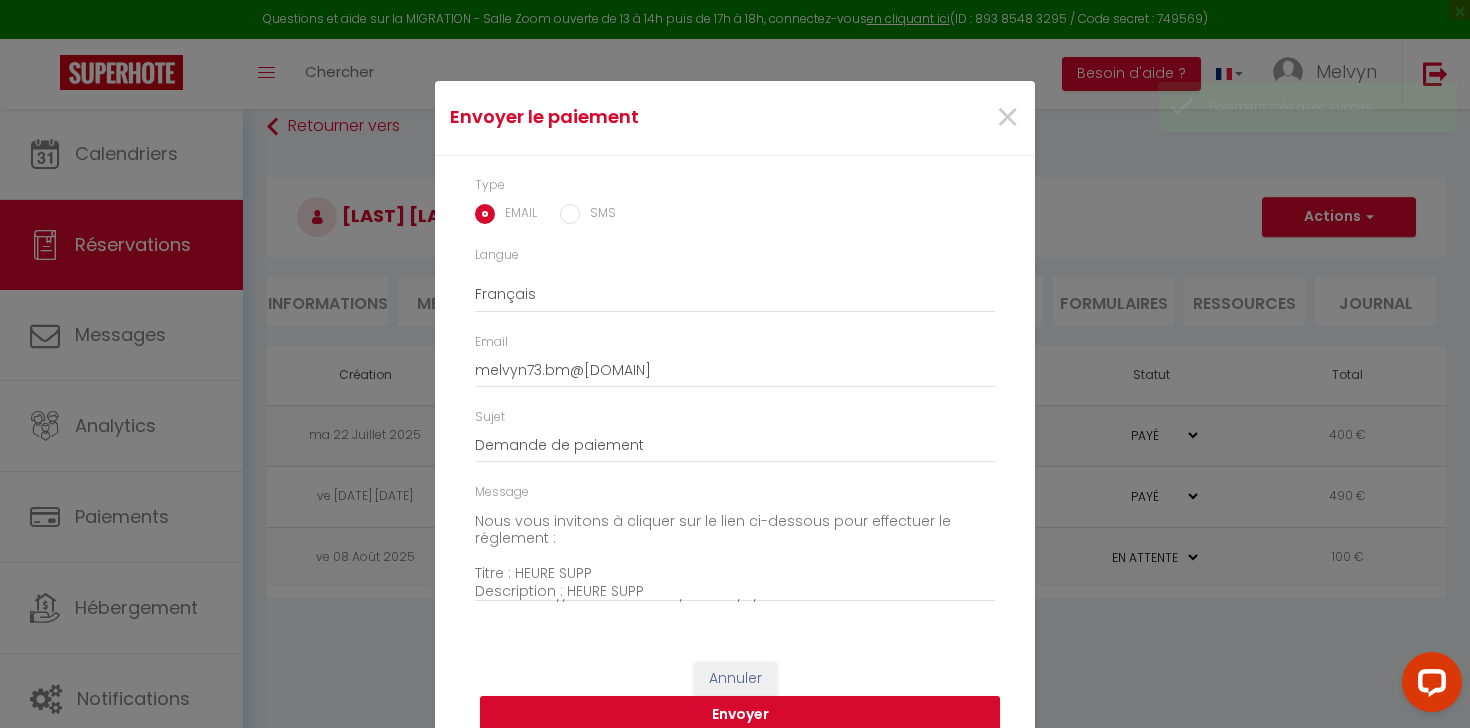 scroll, scrollTop: 40, scrollLeft: 0, axis: vertical 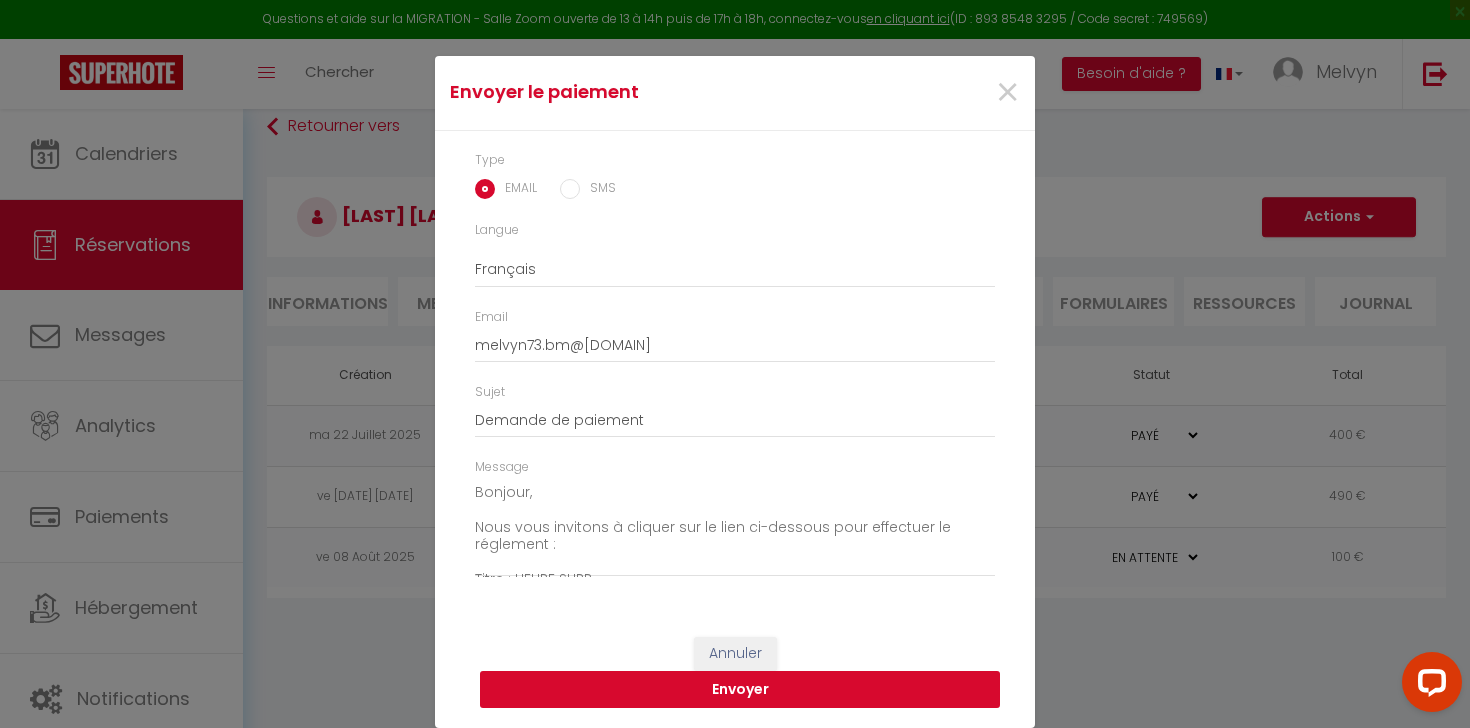 click on "Envoyer" at bounding box center [740, 690] 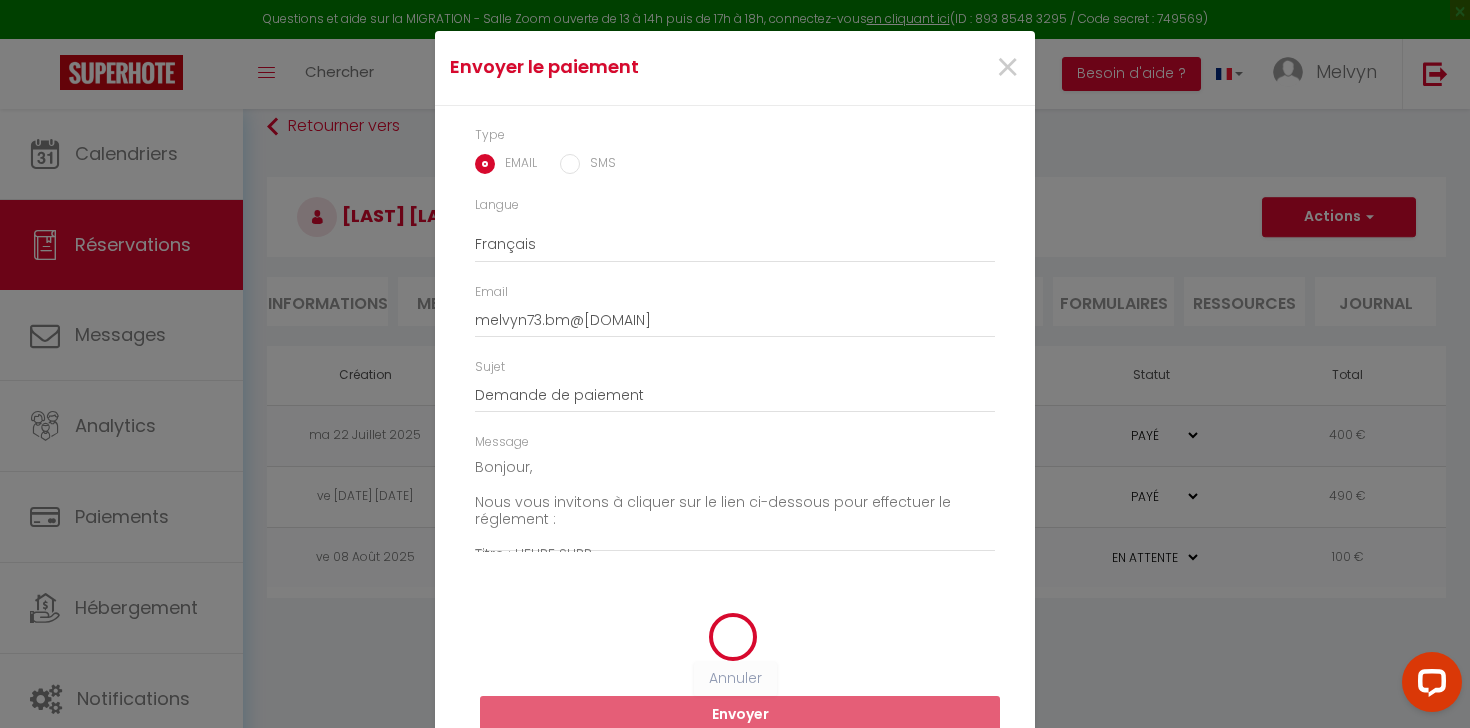 scroll, scrollTop: 17, scrollLeft: 0, axis: vertical 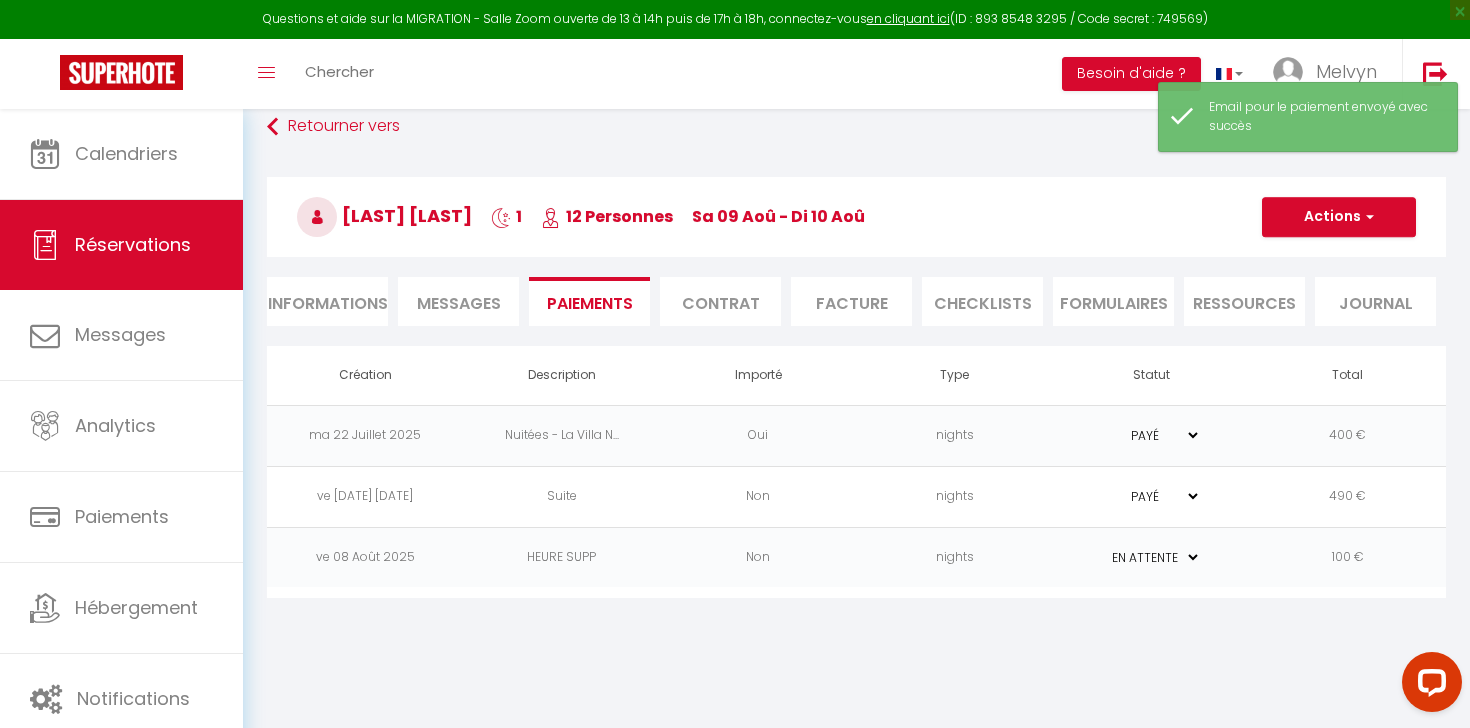 click on "100 €" at bounding box center (1348, 557) 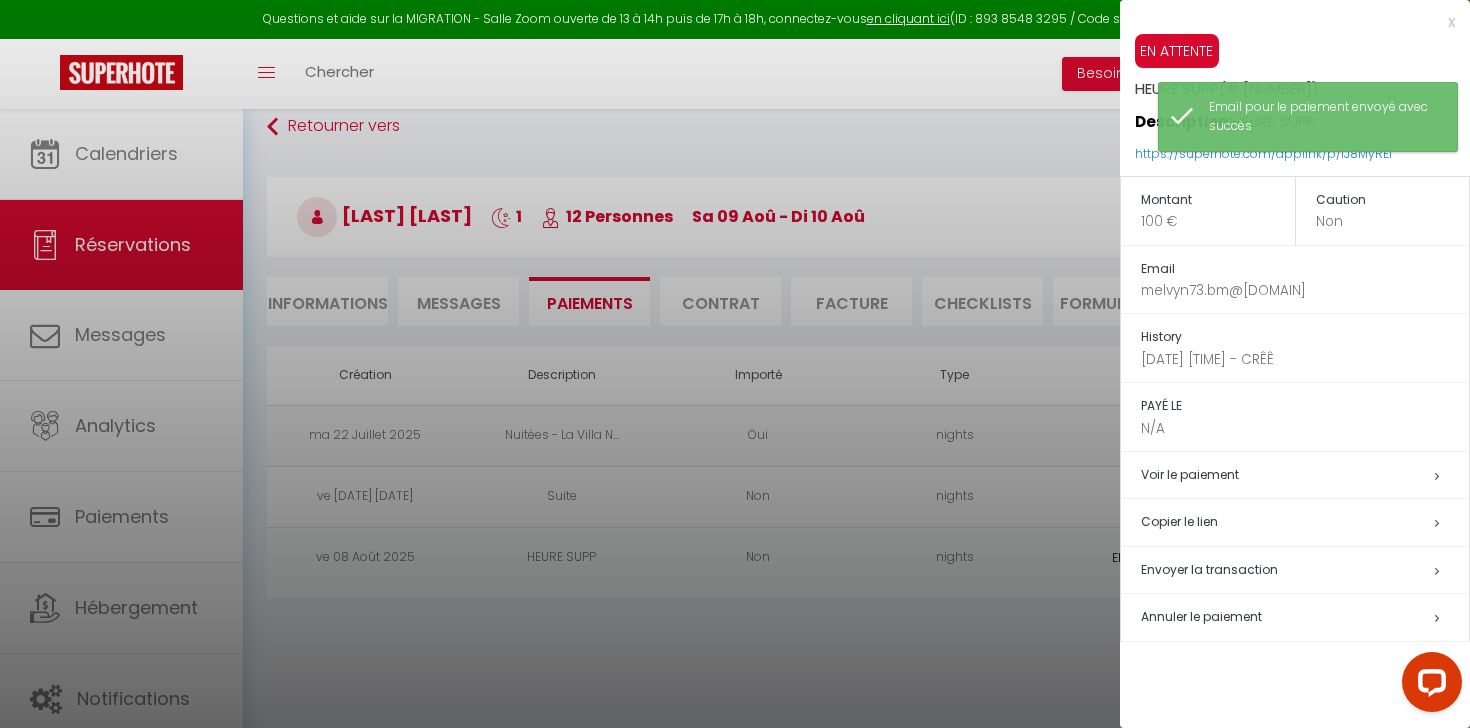 click at bounding box center (735, 364) 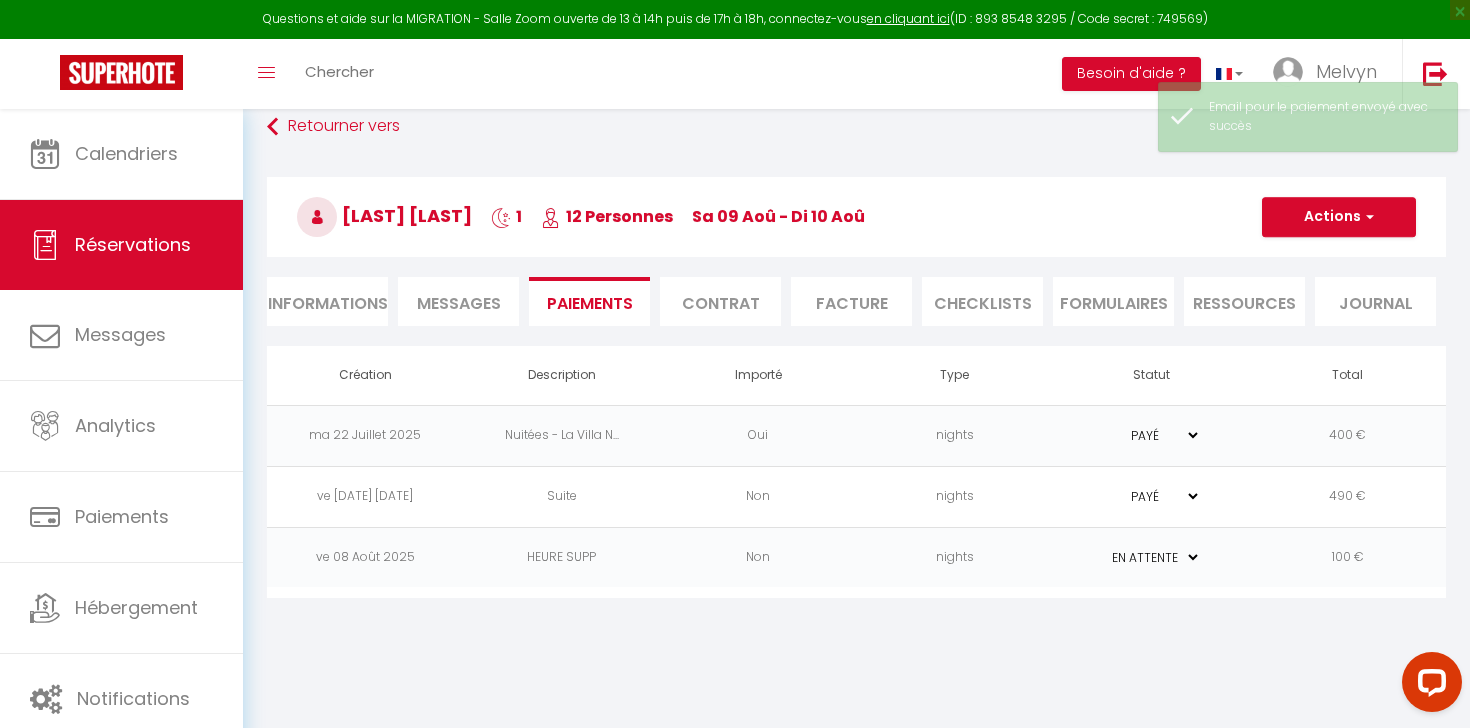 click on "100 €" at bounding box center [1348, 557] 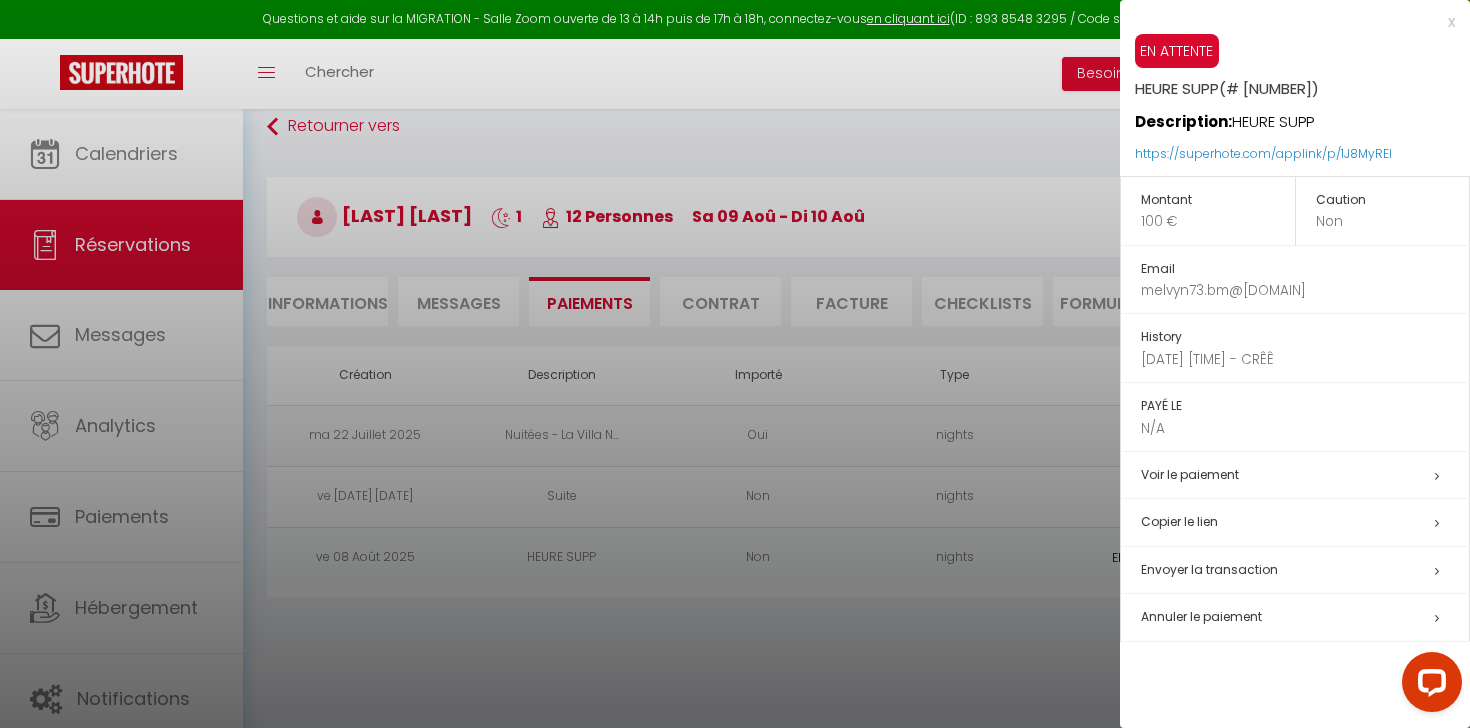 click at bounding box center [735, 364] 